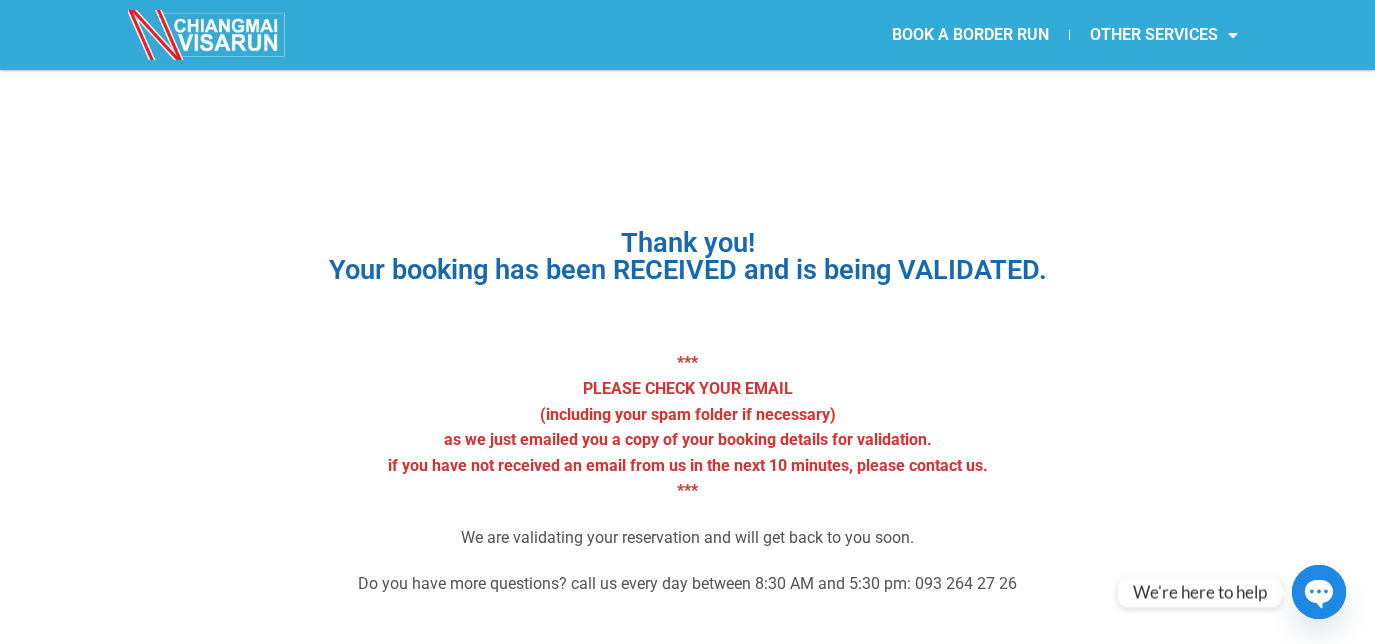 scroll, scrollTop: 0, scrollLeft: 0, axis: both 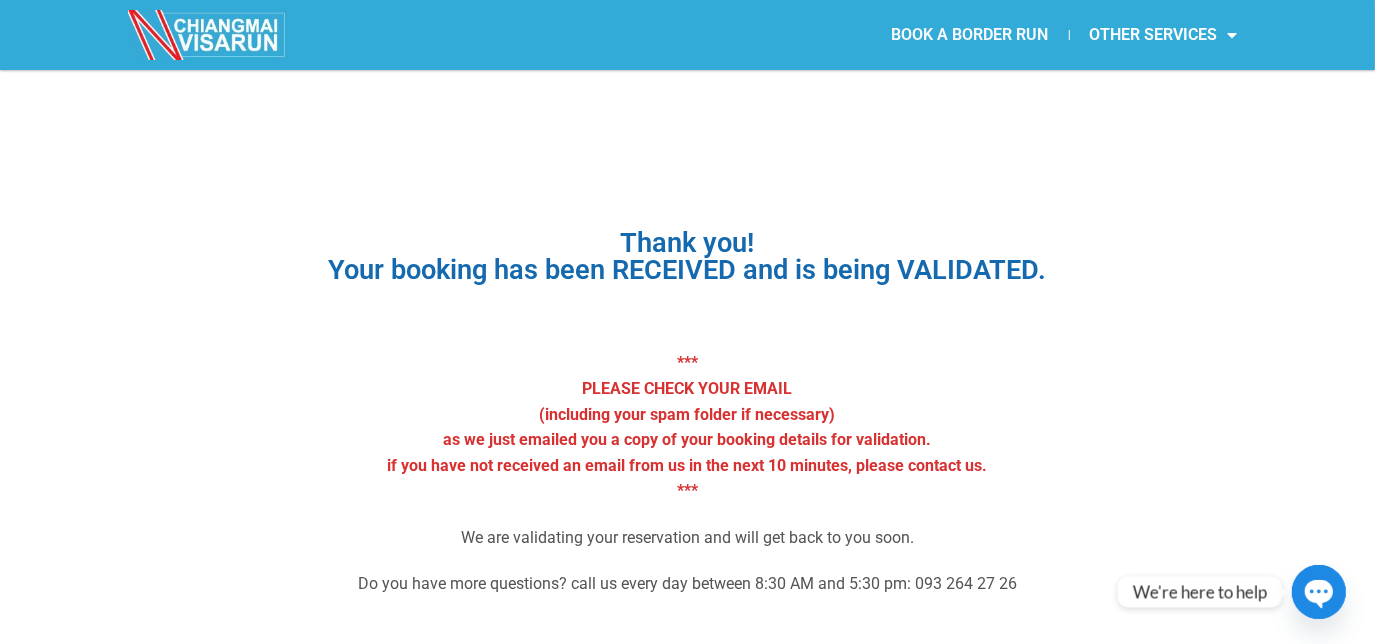 click on "BOOK A BORDER RUN" 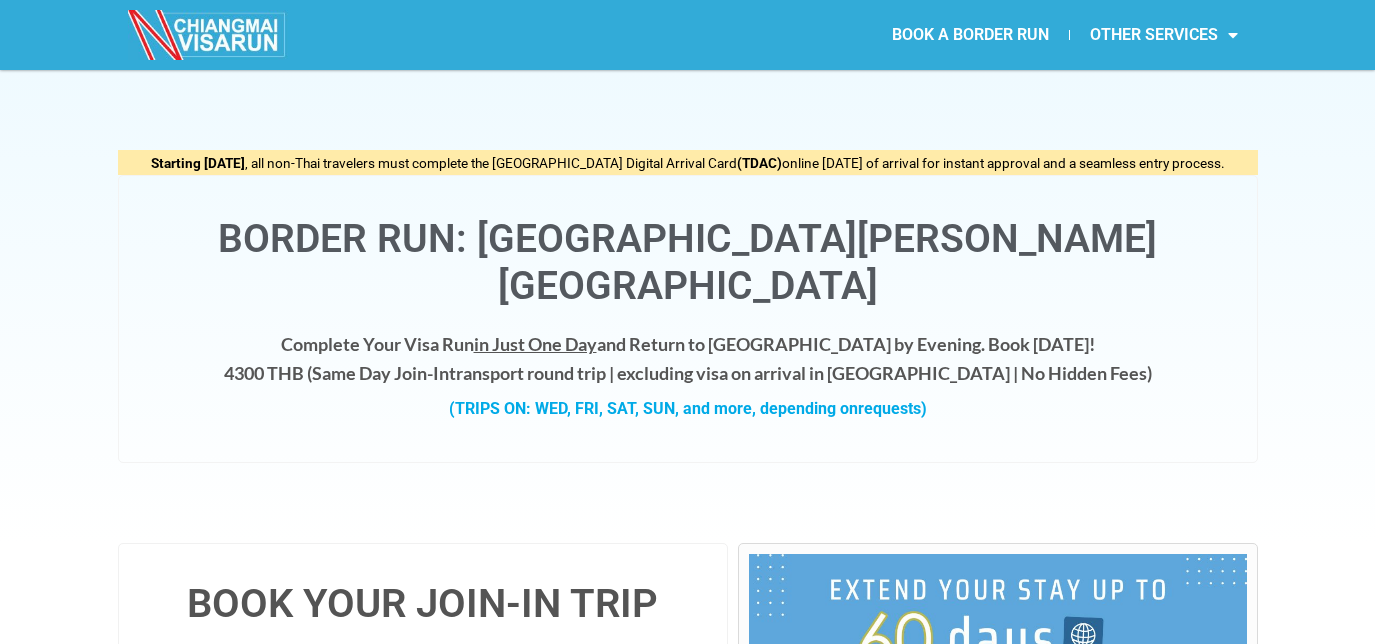 scroll, scrollTop: 0, scrollLeft: 0, axis: both 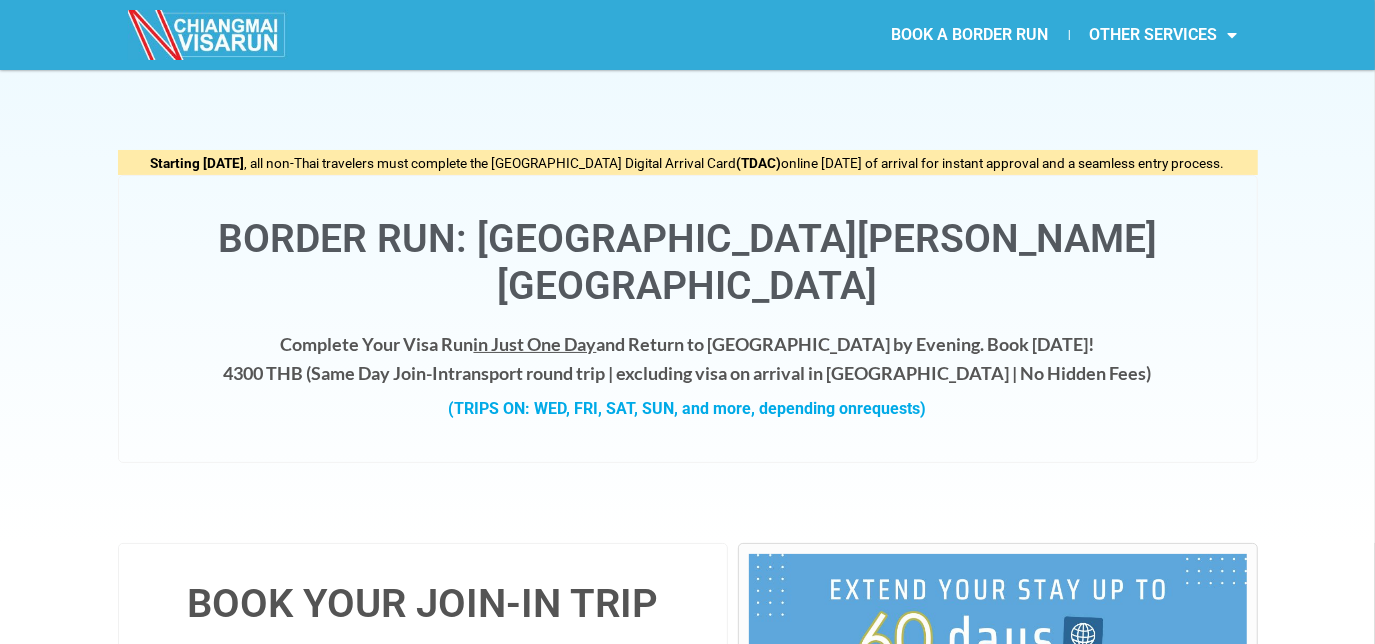 click on "BOOK A BORDER RUN OTHER SERVICES Retirement Visa Support Thai Driving License Support Student Visa (ED Visa) Support   BOOK A BORDER RUN OTHER SERVICES Retirement Visa Support Thai Driving License Support Student Visa (ED Visa) Support" at bounding box center [687, 35] 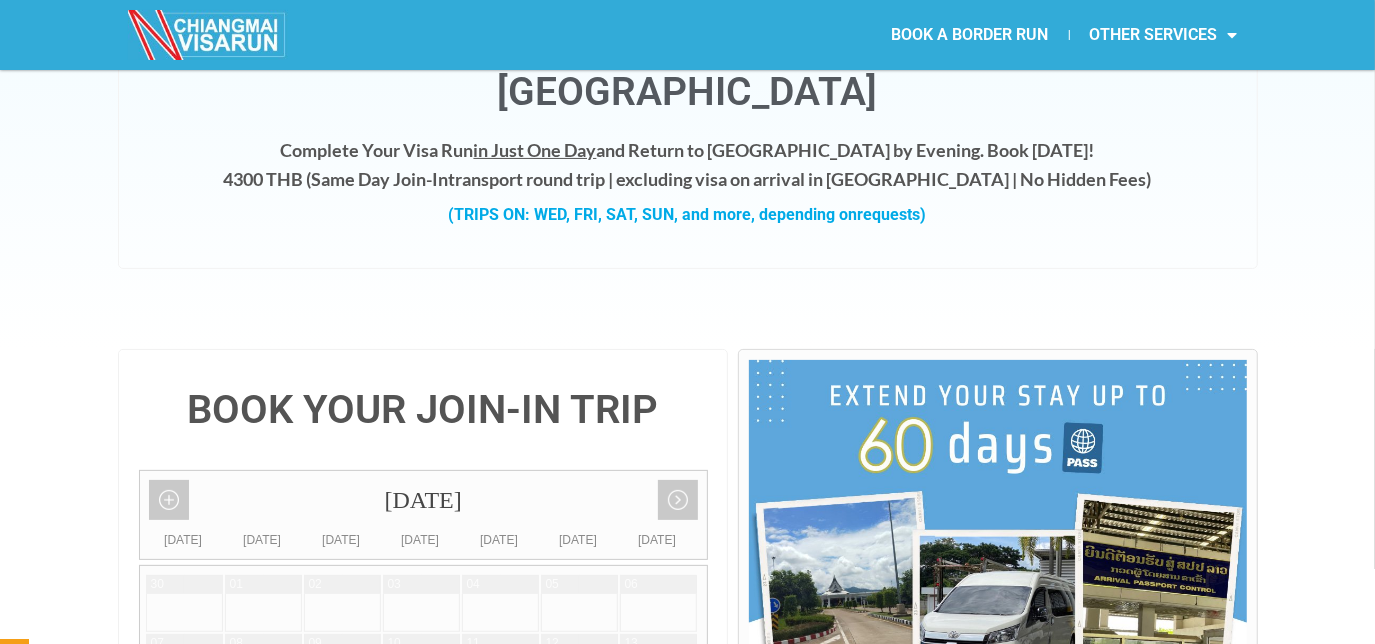 scroll, scrollTop: 0, scrollLeft: 0, axis: both 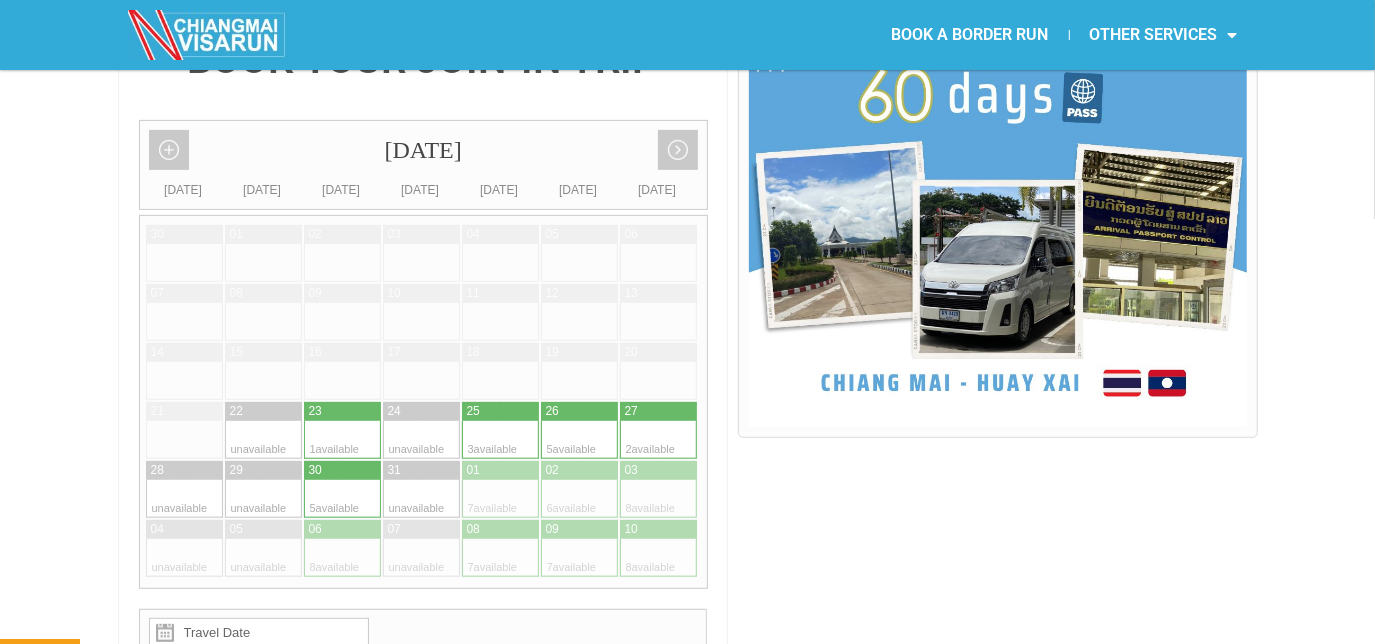 click at bounding box center (560, 440) 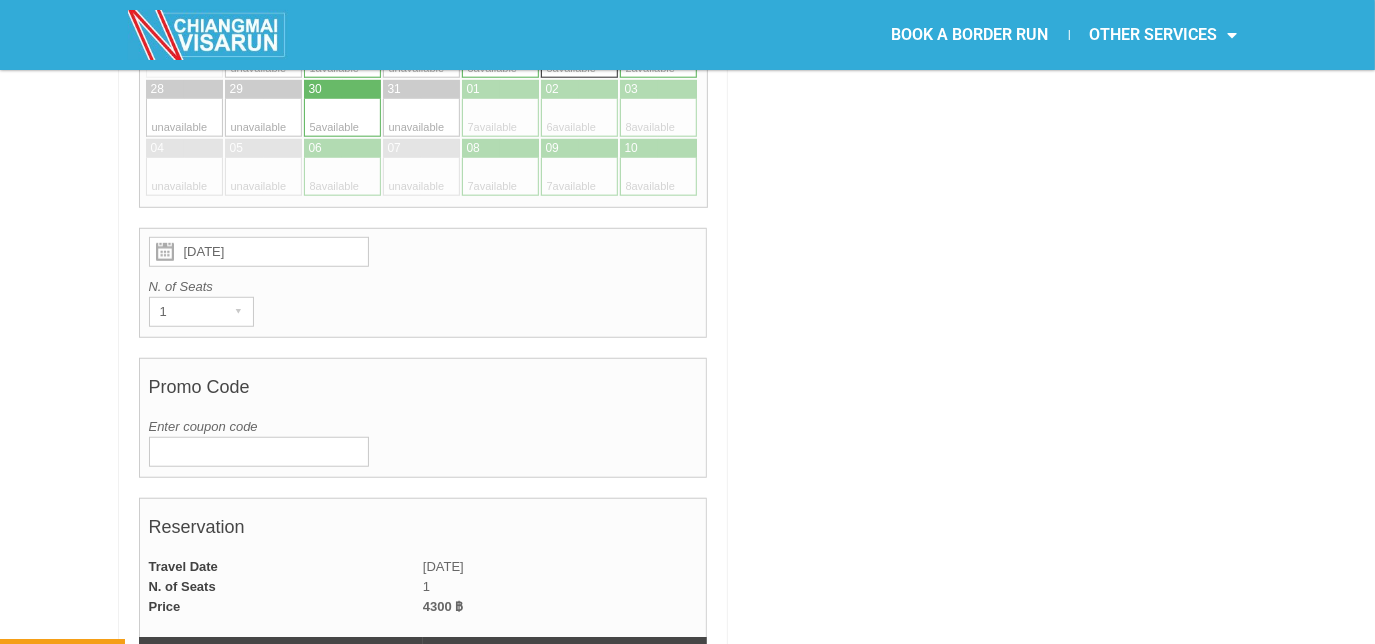 scroll, scrollTop: 962, scrollLeft: 0, axis: vertical 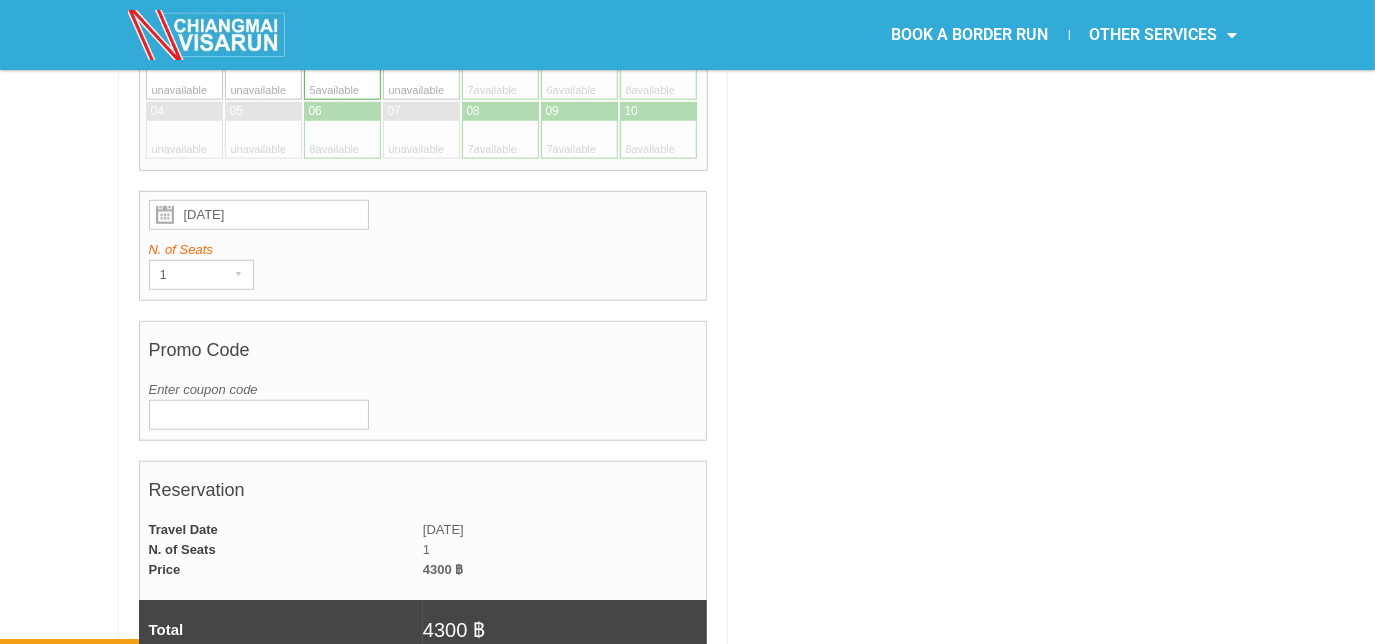 click on "N. of Seats" at bounding box center [423, 250] 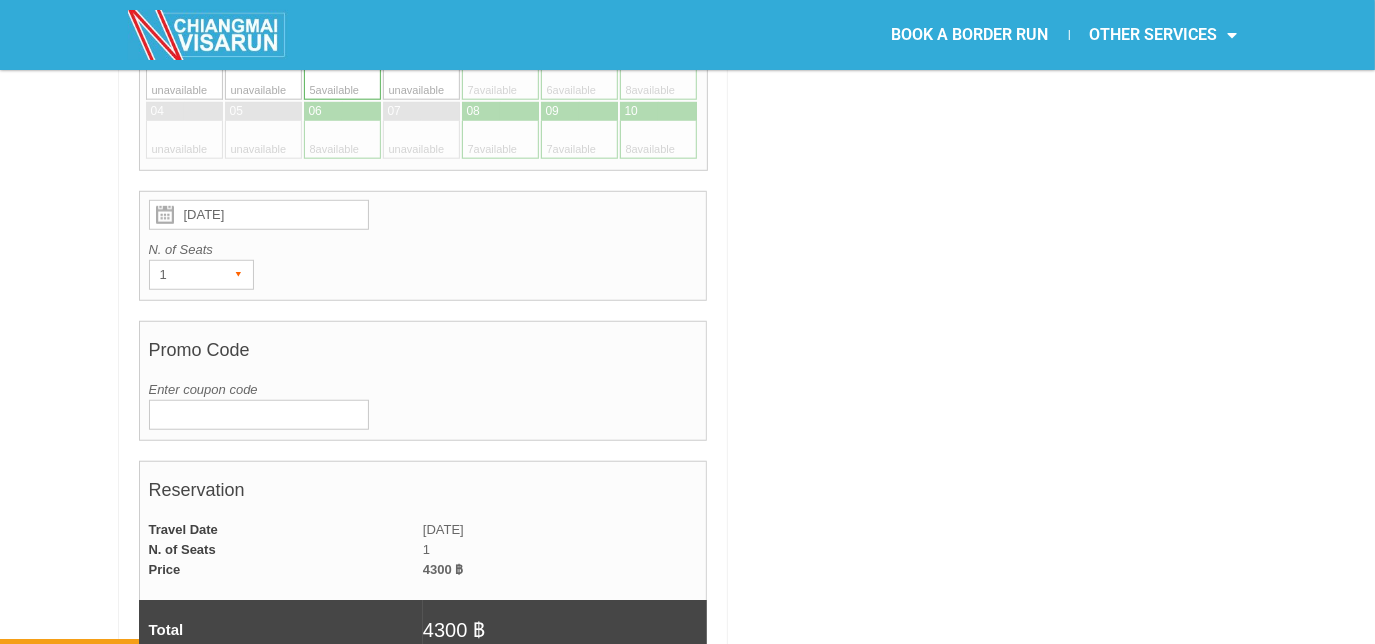 click on "1       ▾" at bounding box center (201, 275) 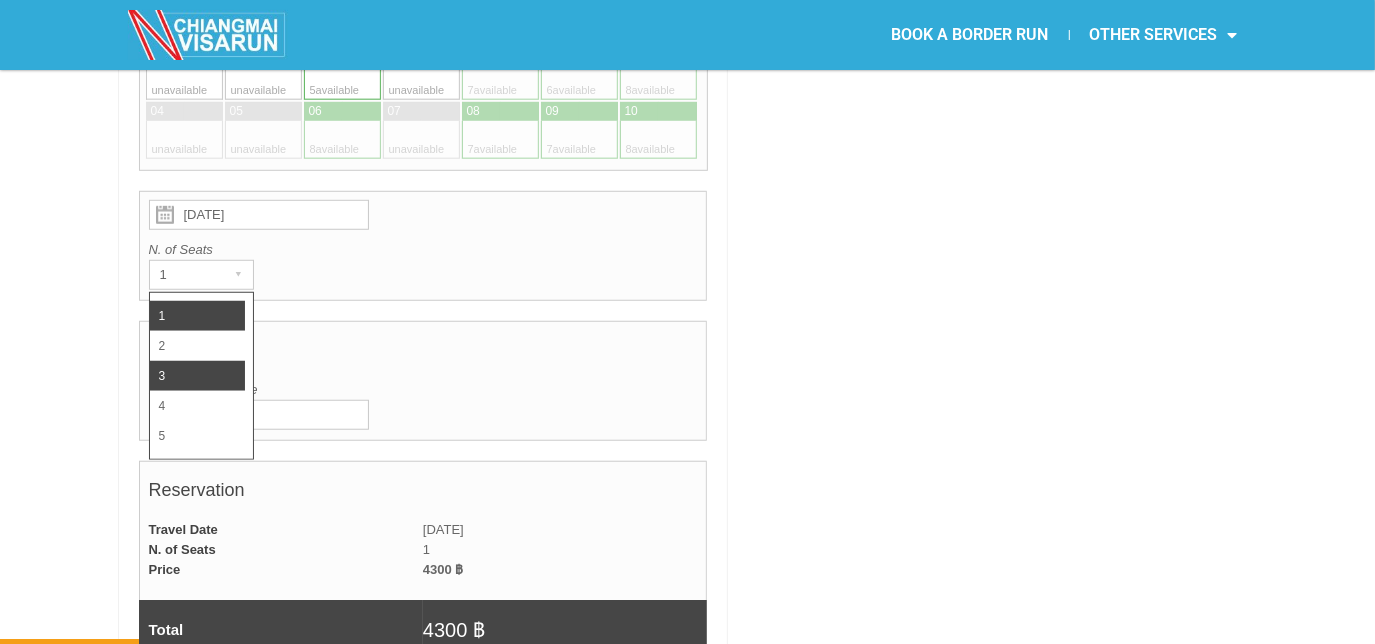 click on "3" at bounding box center (197, 376) 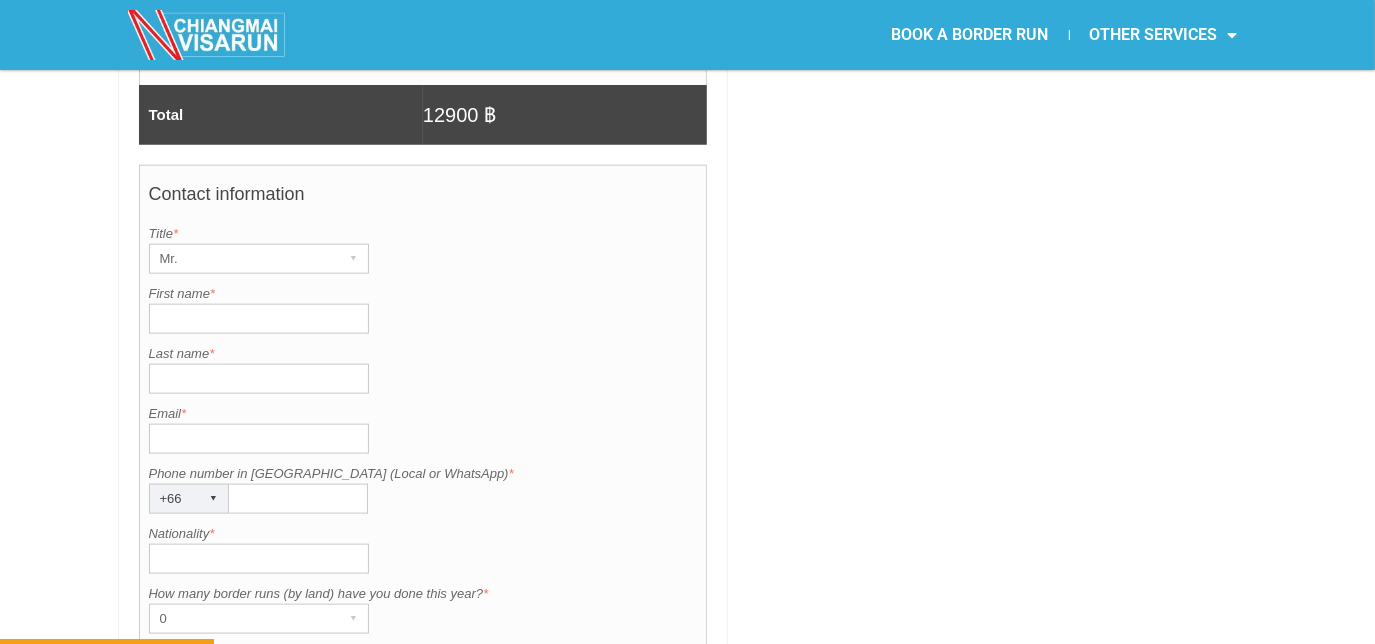 scroll, scrollTop: 1501, scrollLeft: 0, axis: vertical 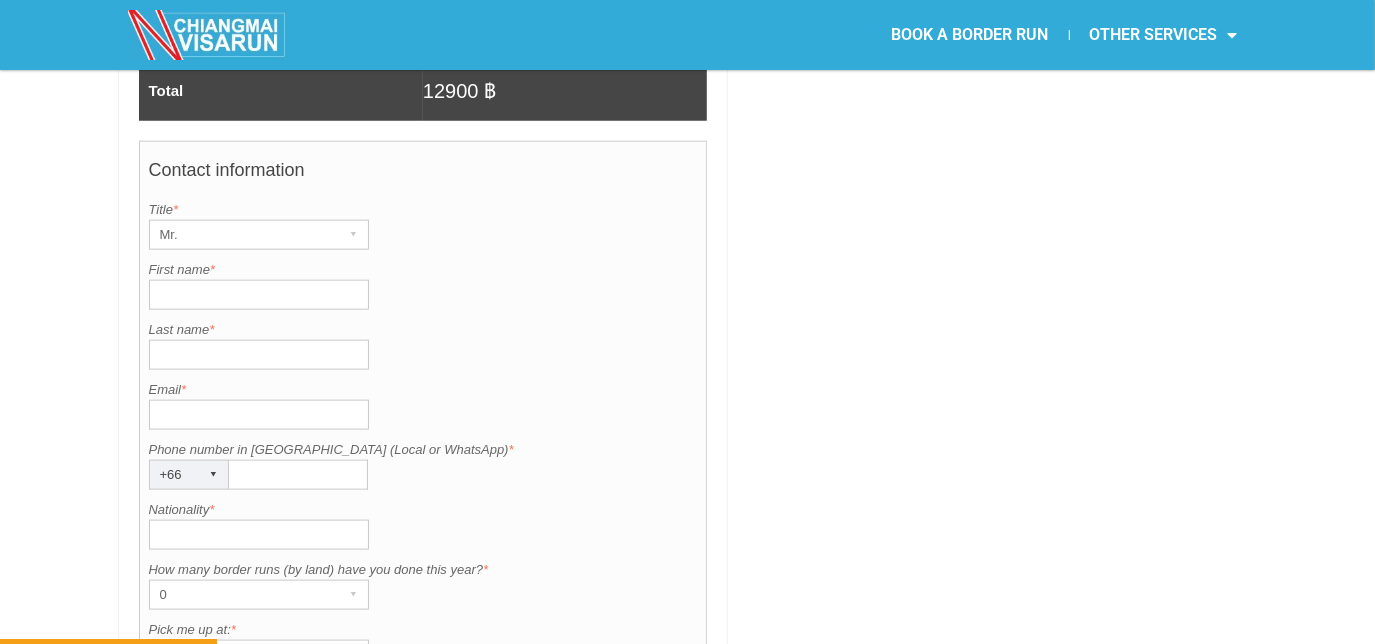 click on "First name  *" at bounding box center (259, 295) 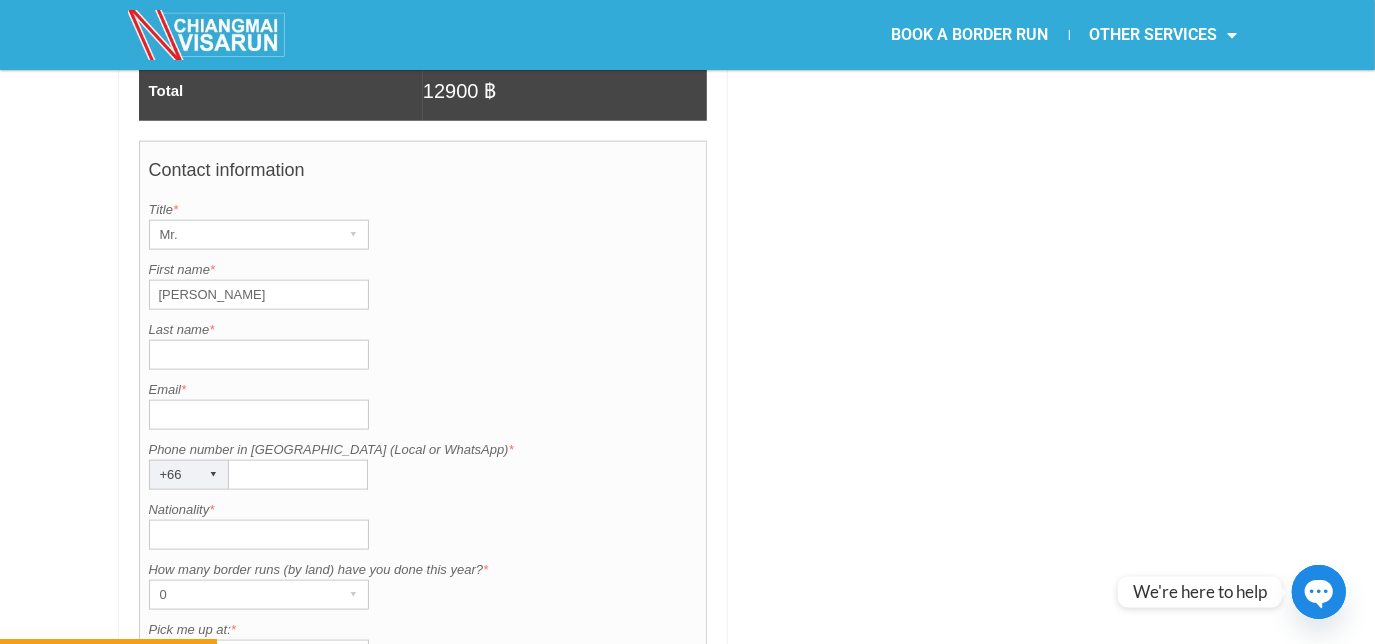 type on "[PERSON_NAME]" 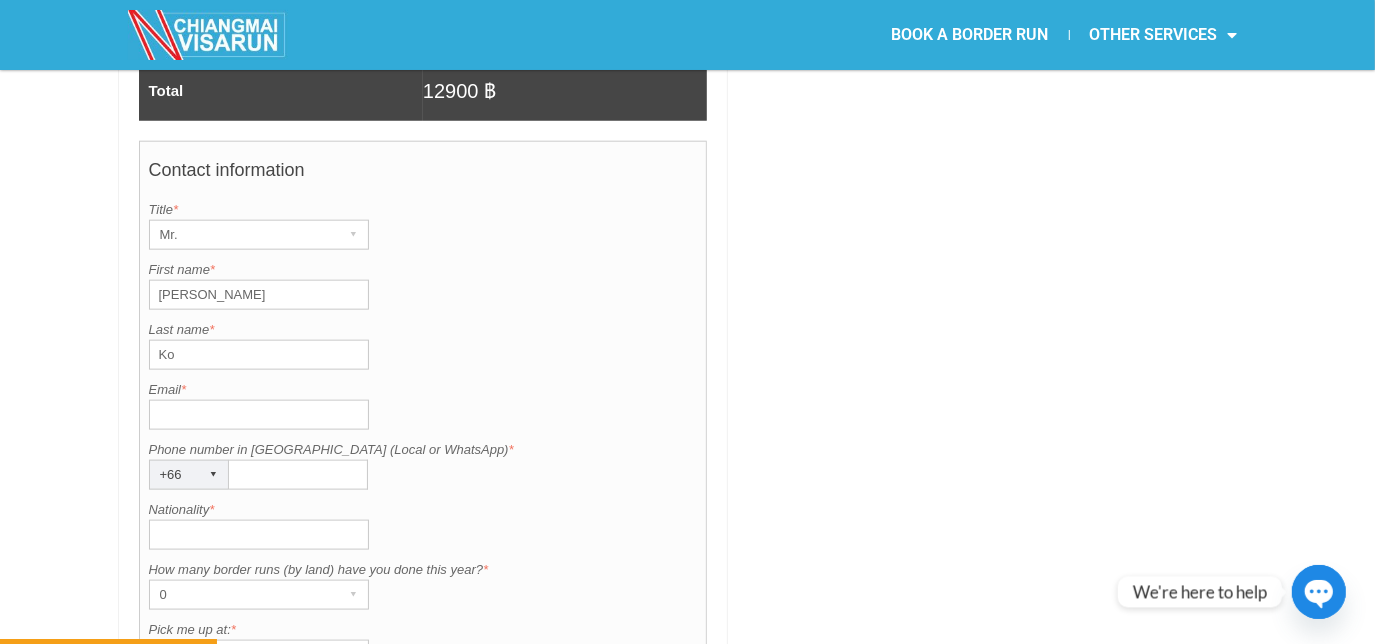 type on "K" 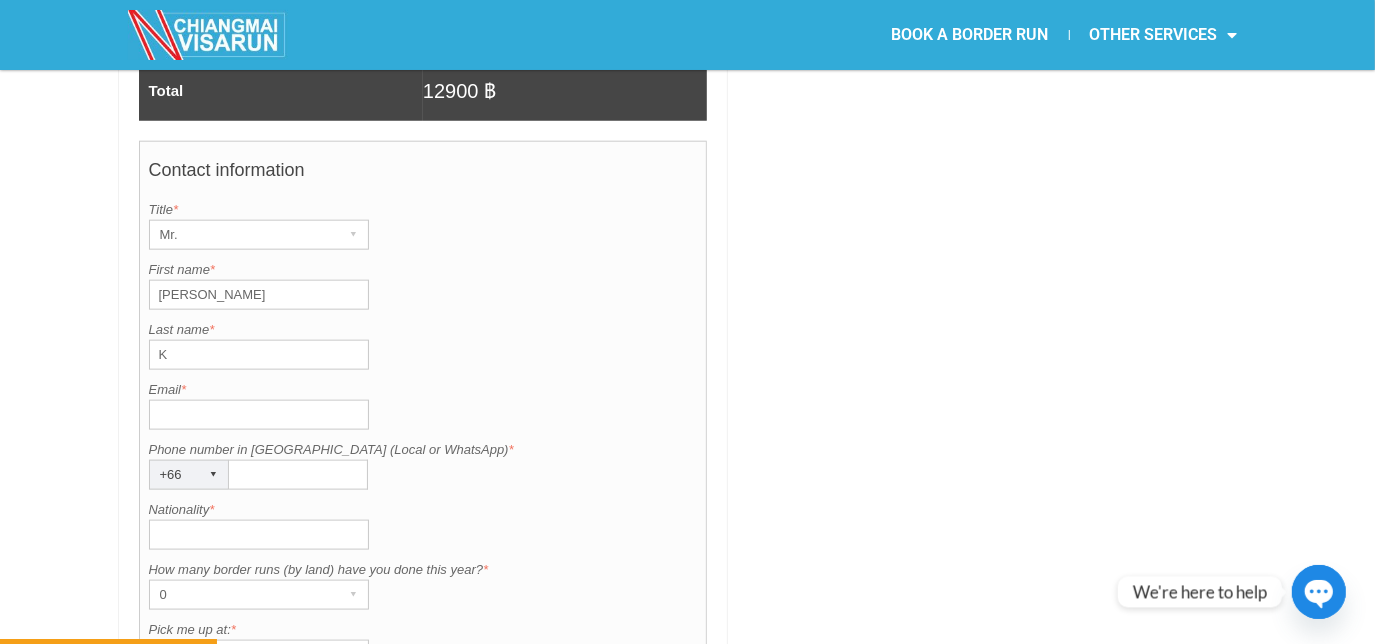 type 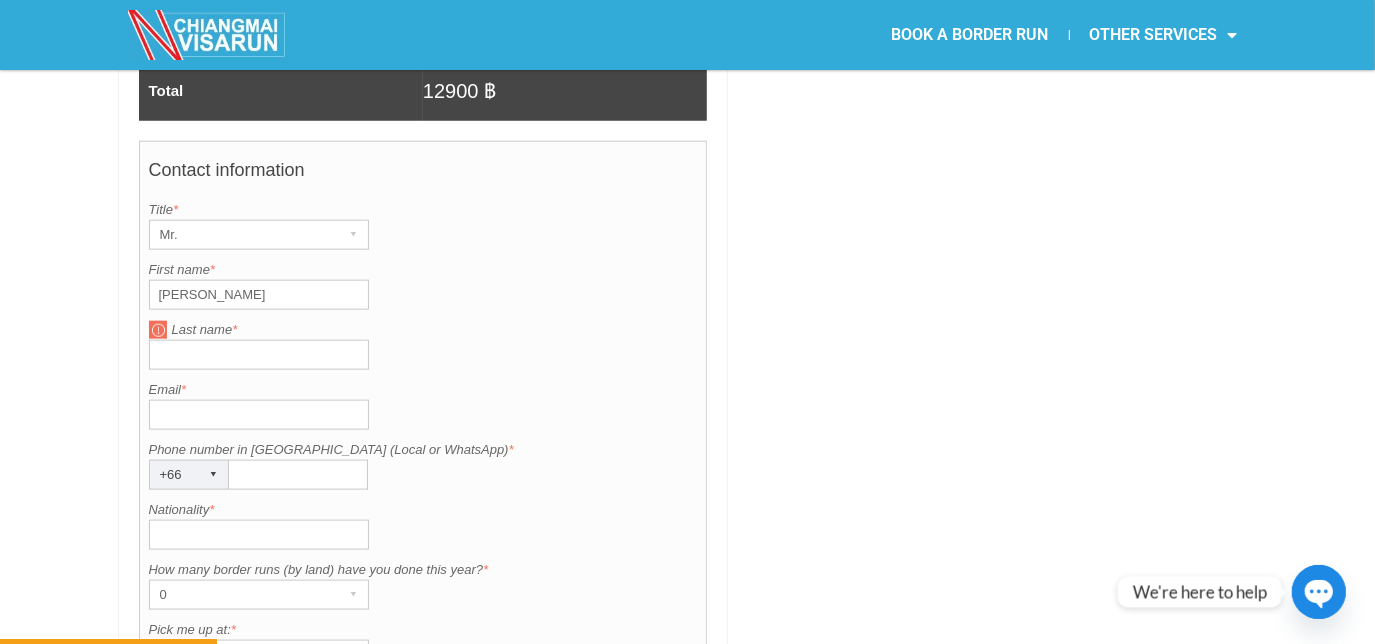 click on "[PERSON_NAME]" at bounding box center (259, 295) 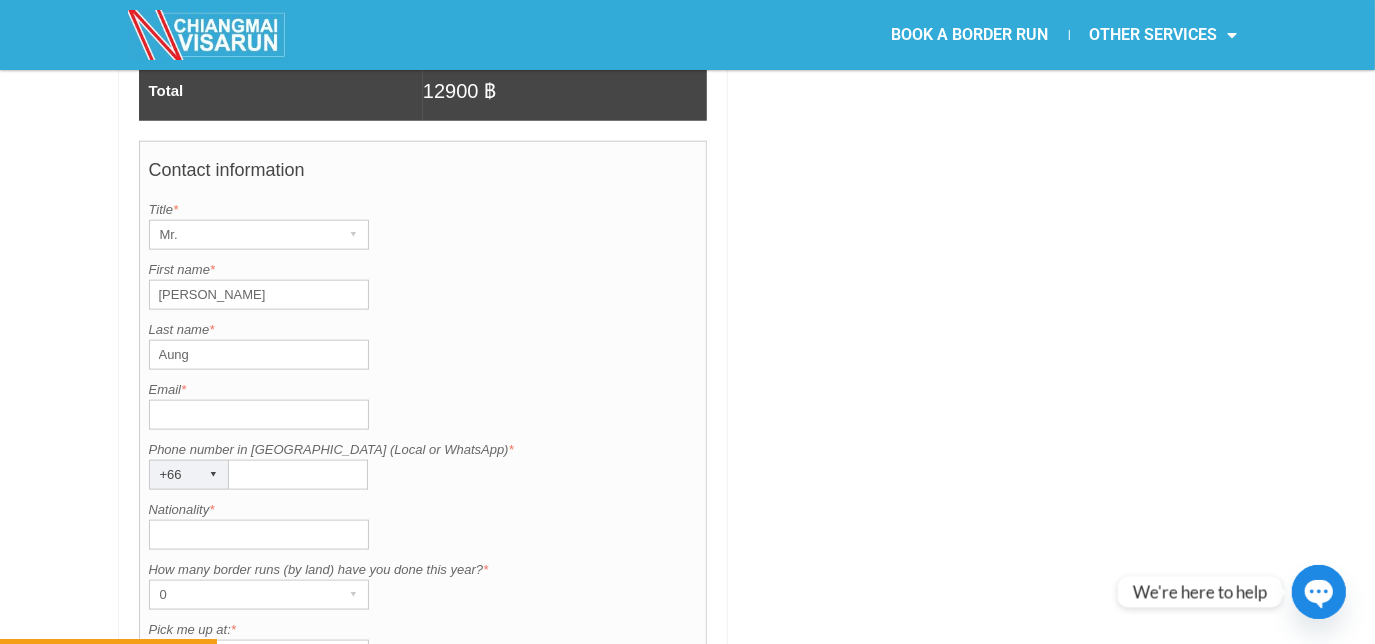 type on "Aung" 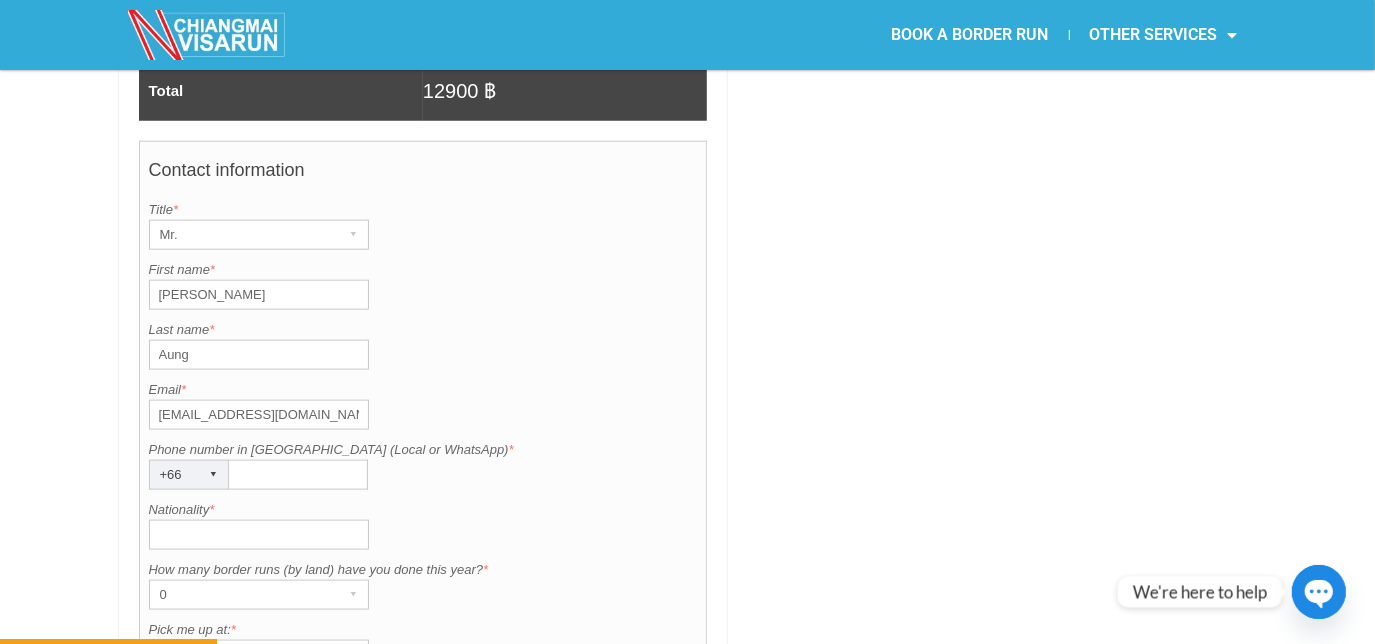 type on "[EMAIL_ADDRESS][DOMAIN_NAME]" 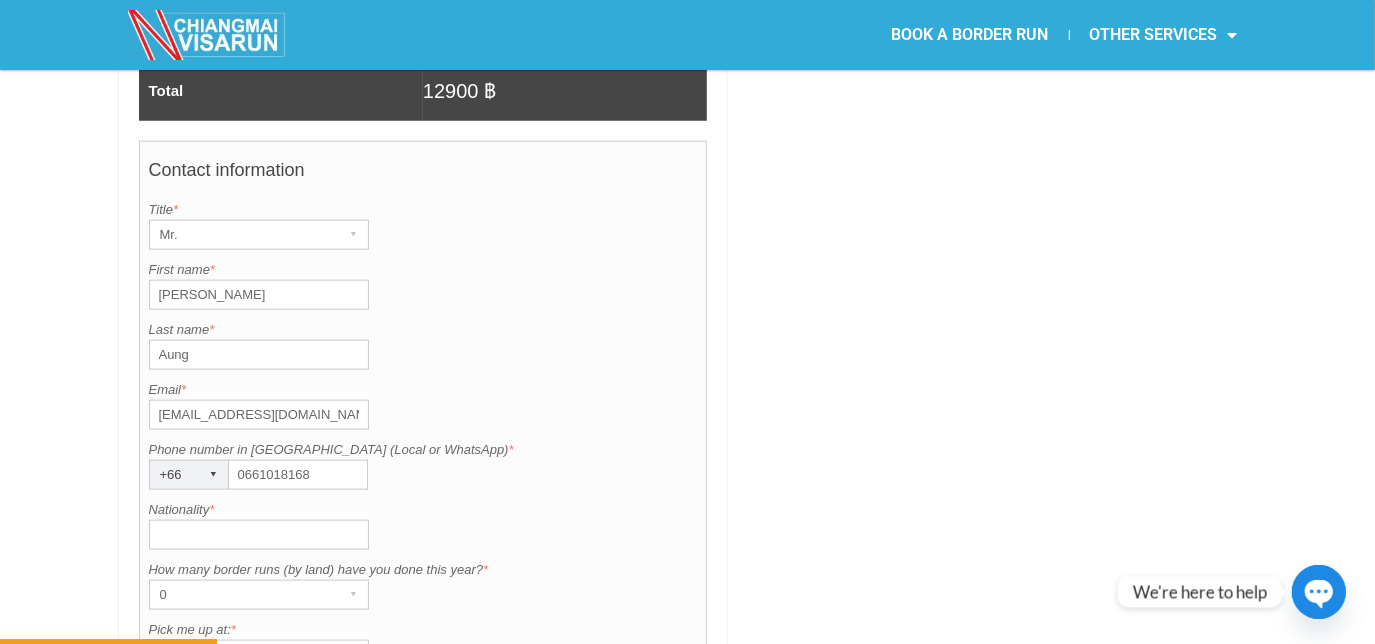 type on "0661018168" 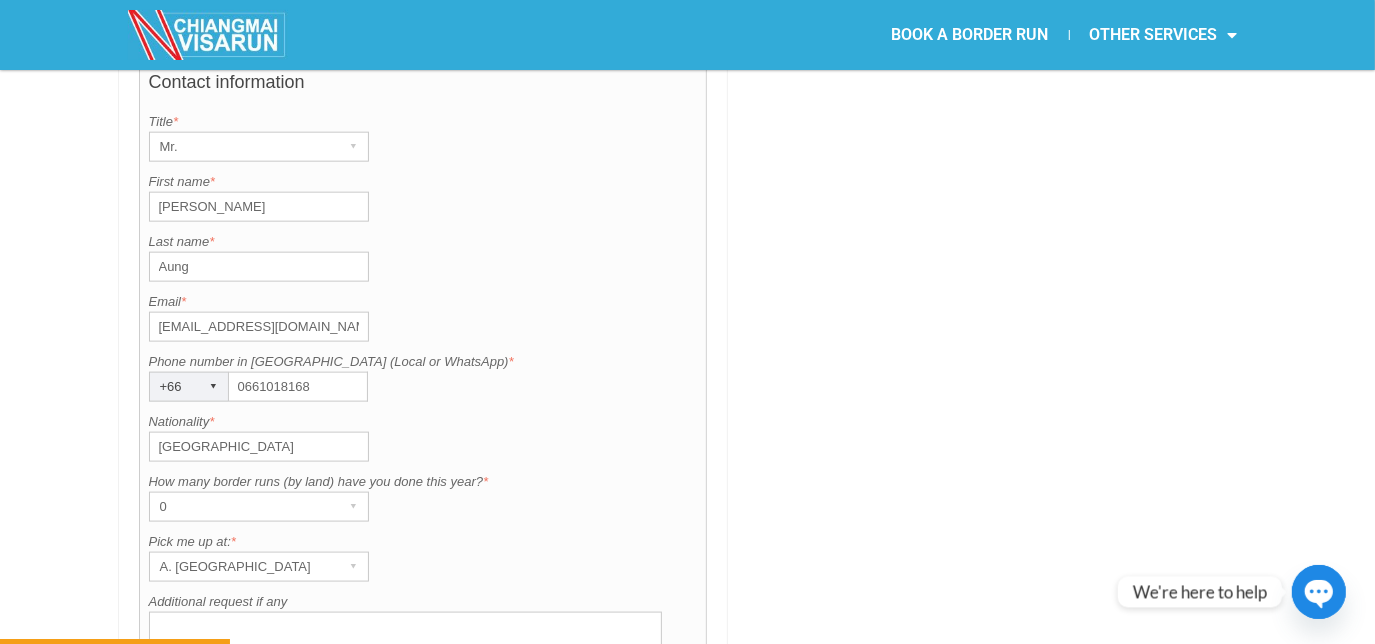 scroll, scrollTop: 1590, scrollLeft: 0, axis: vertical 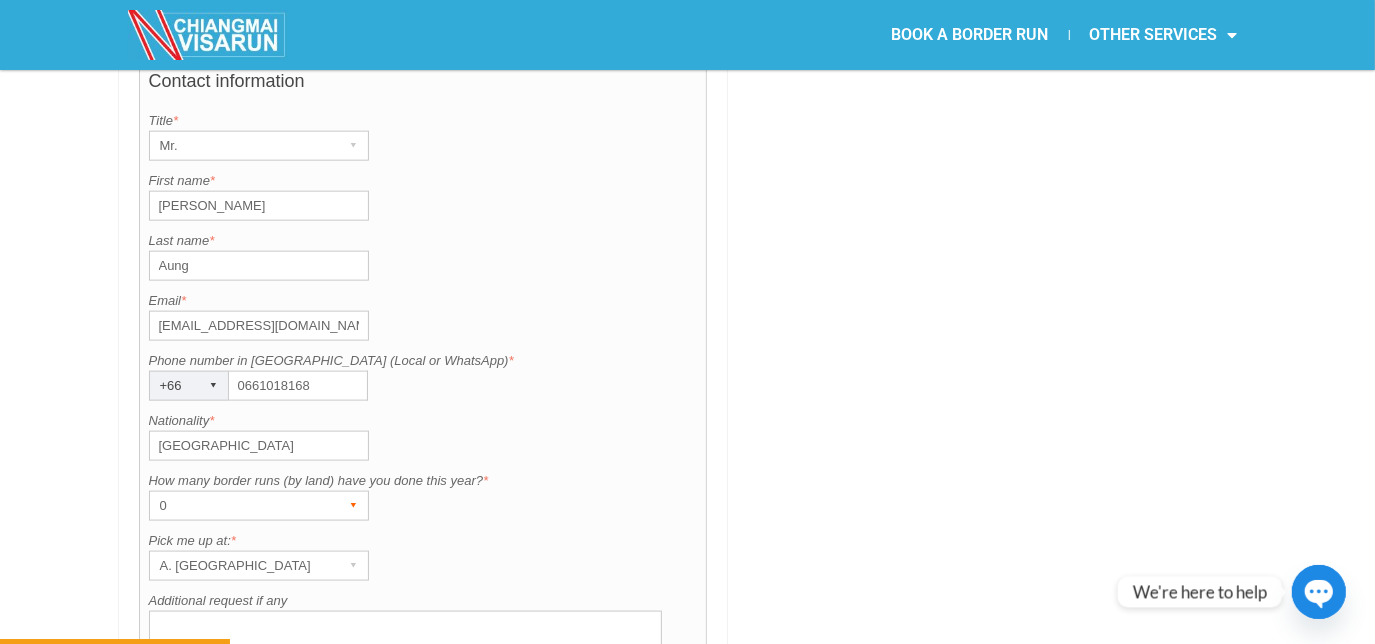type on "[GEOGRAPHIC_DATA]" 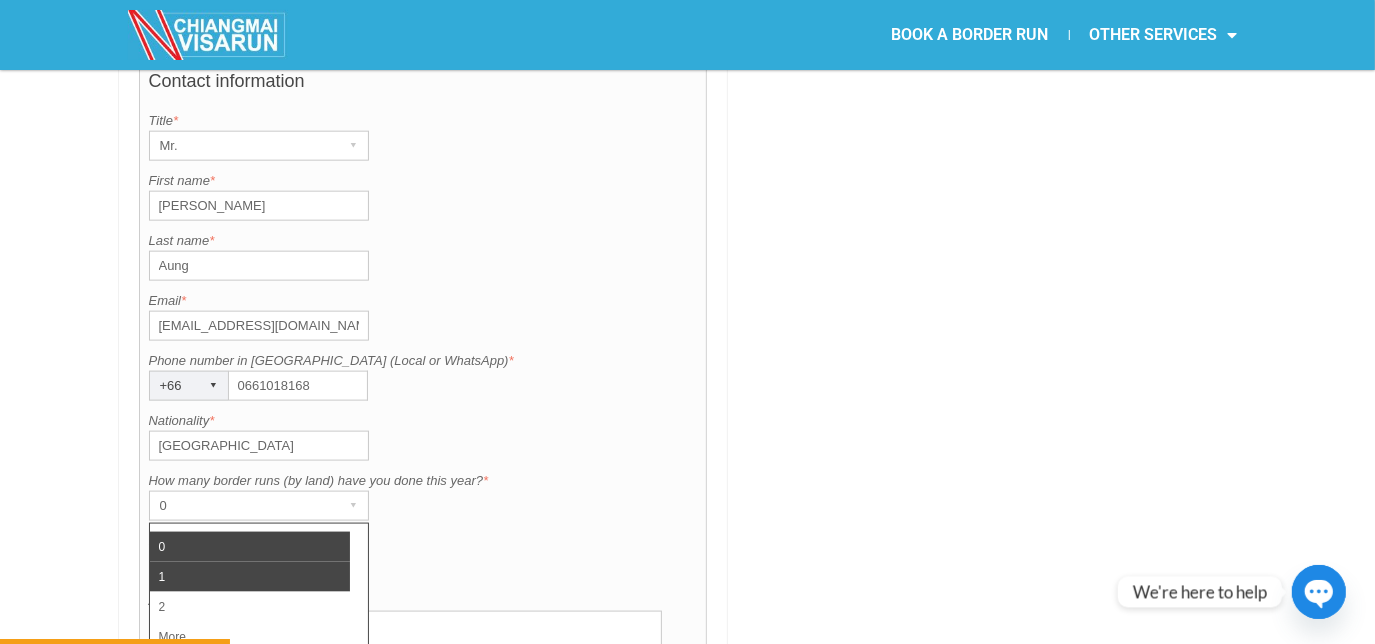 click on "1" at bounding box center [250, 577] 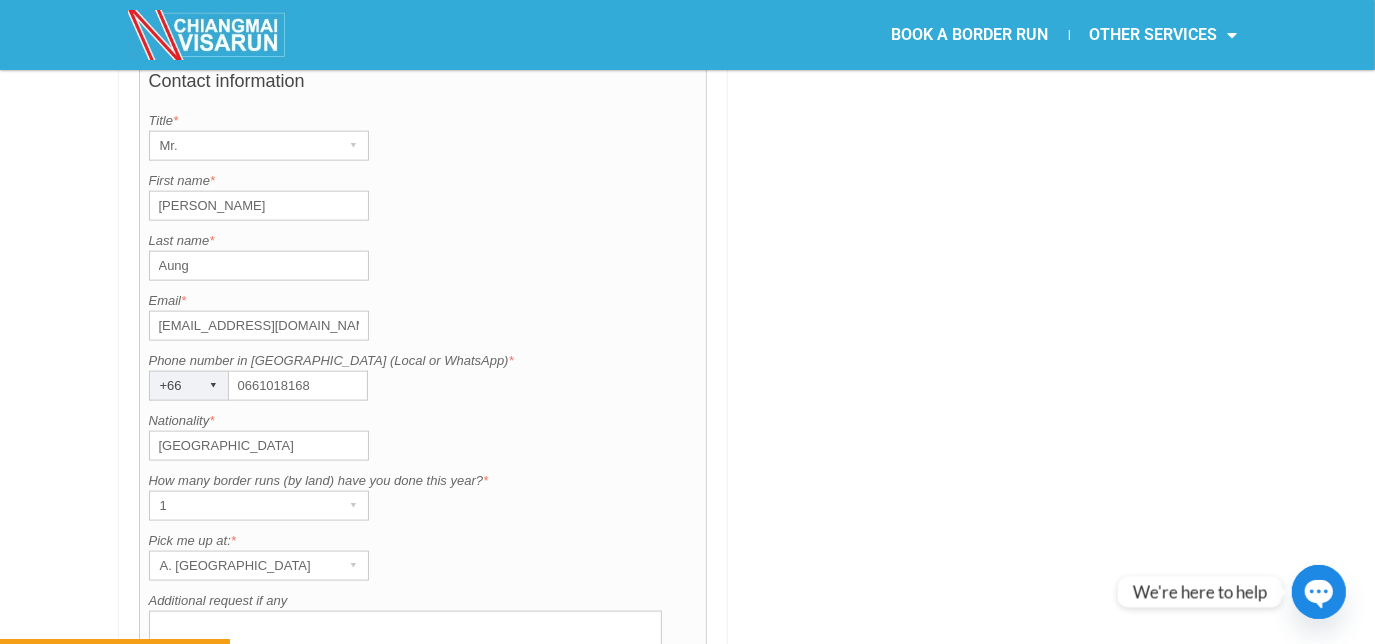 click on "Additional request if any" at bounding box center (406, 675) 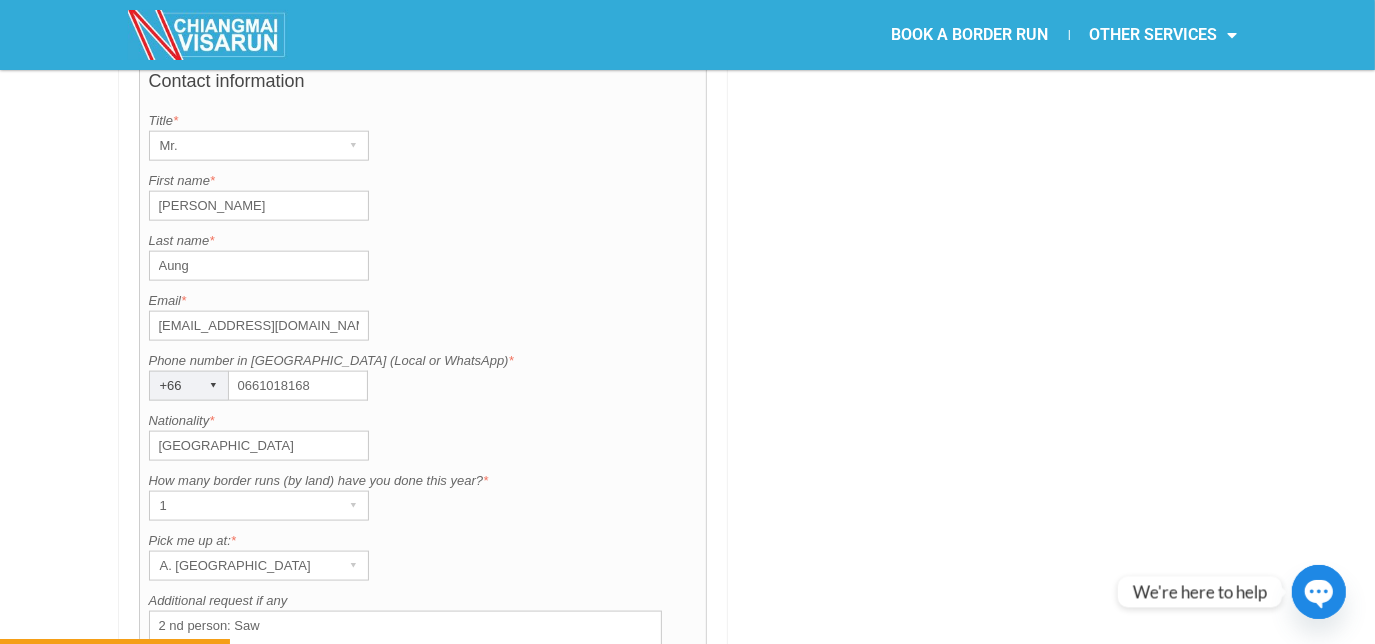 click on "2 nd person: Saw" at bounding box center [406, 675] 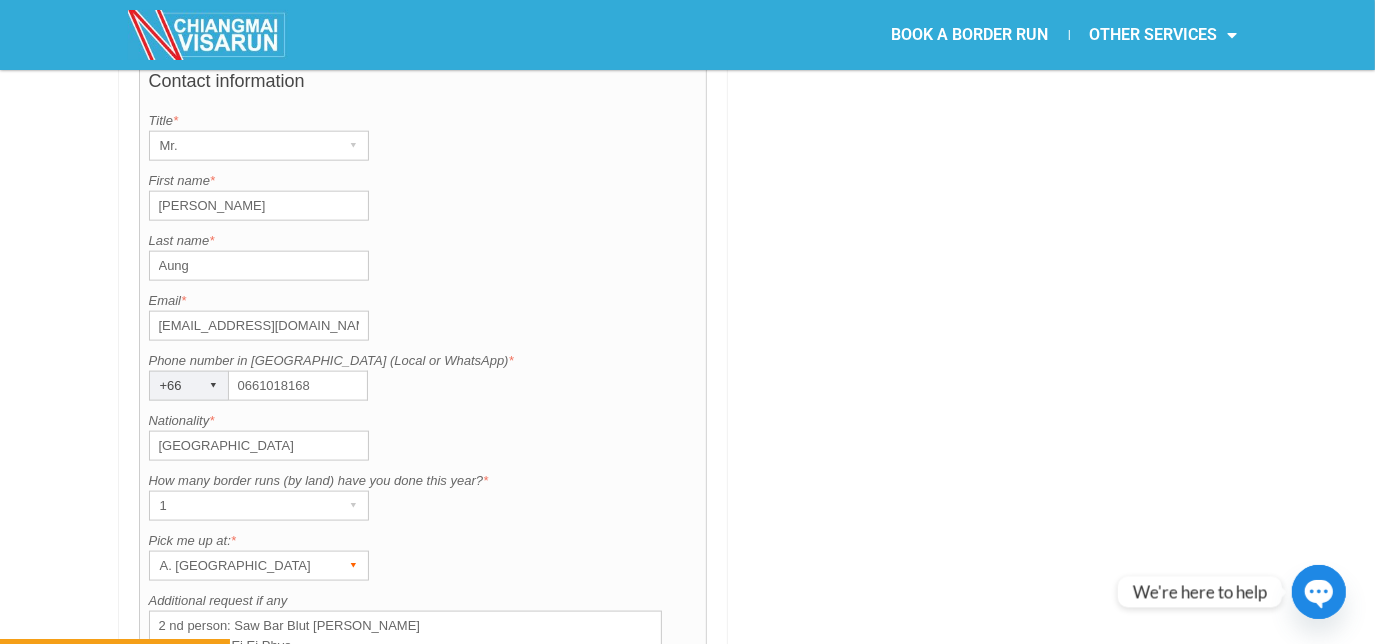 type on "2 nd person: Saw Bar Blut [PERSON_NAME]
3 rd person: Ei Ei Phyo" 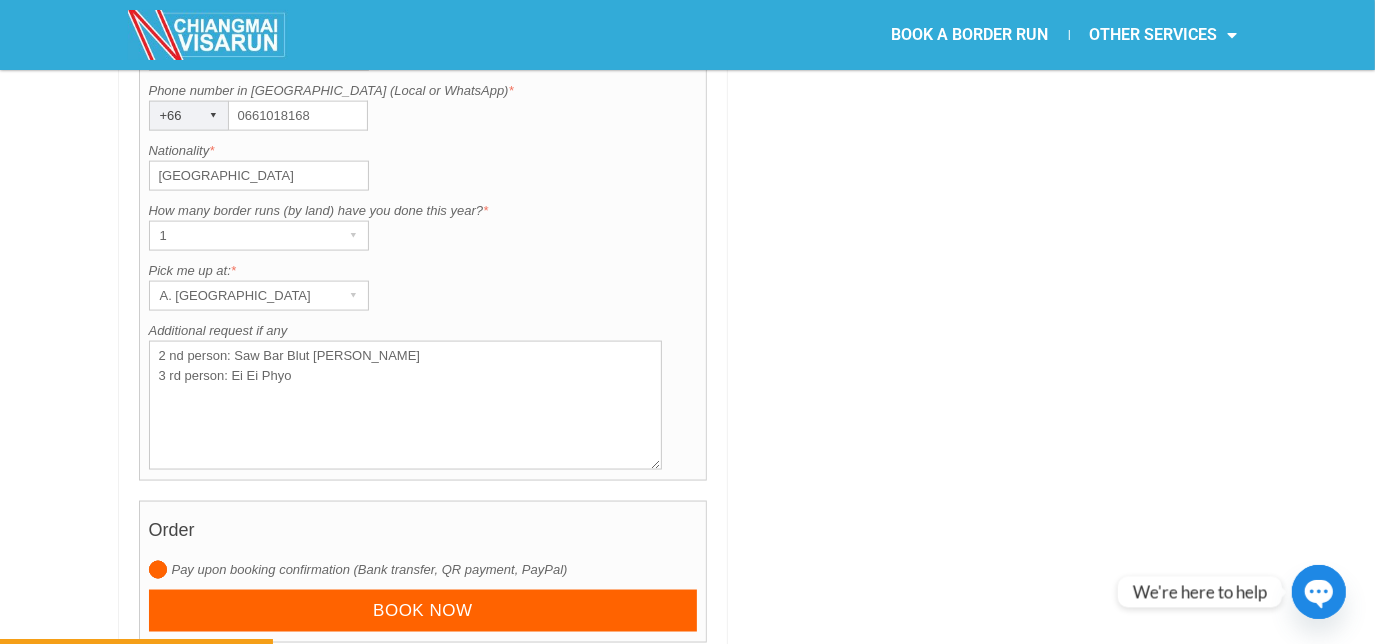 scroll, scrollTop: 1896, scrollLeft: 0, axis: vertical 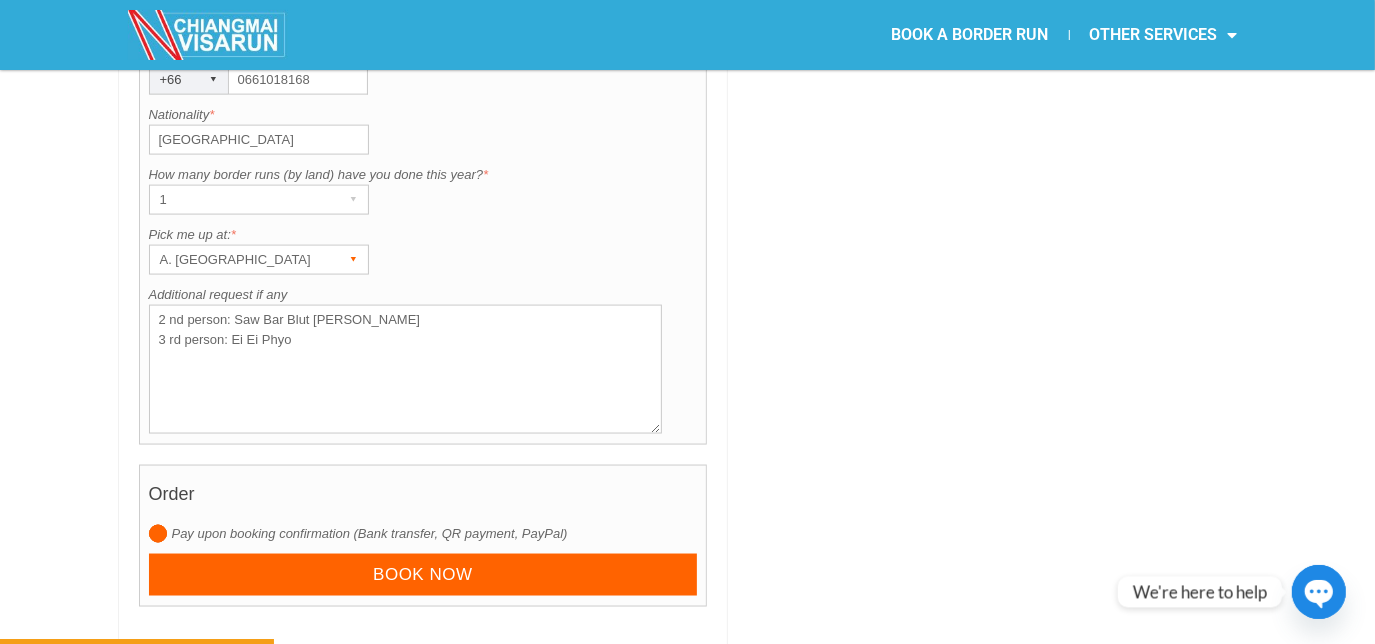 click on "▾" at bounding box center [354, 260] 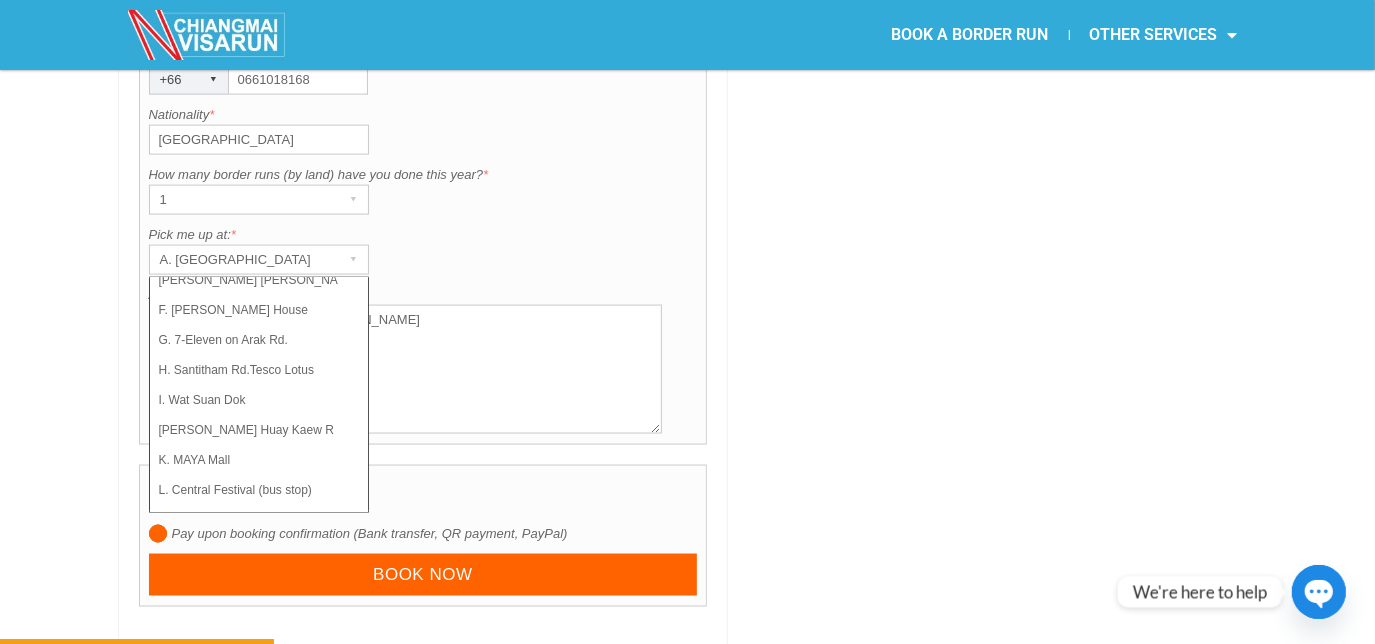 scroll, scrollTop: 138, scrollLeft: 0, axis: vertical 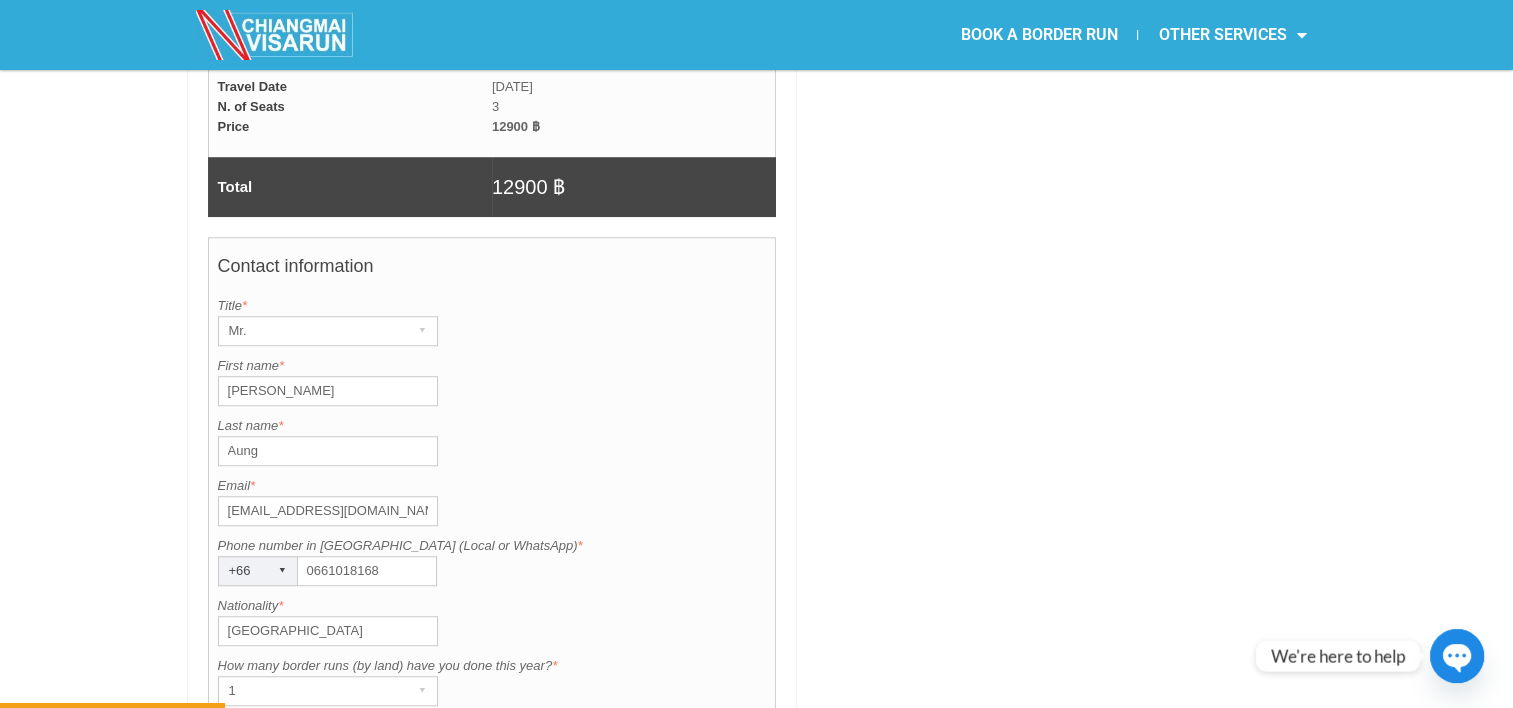 click on "A. [GEOGRAPHIC_DATA]" at bounding box center (309, 751) 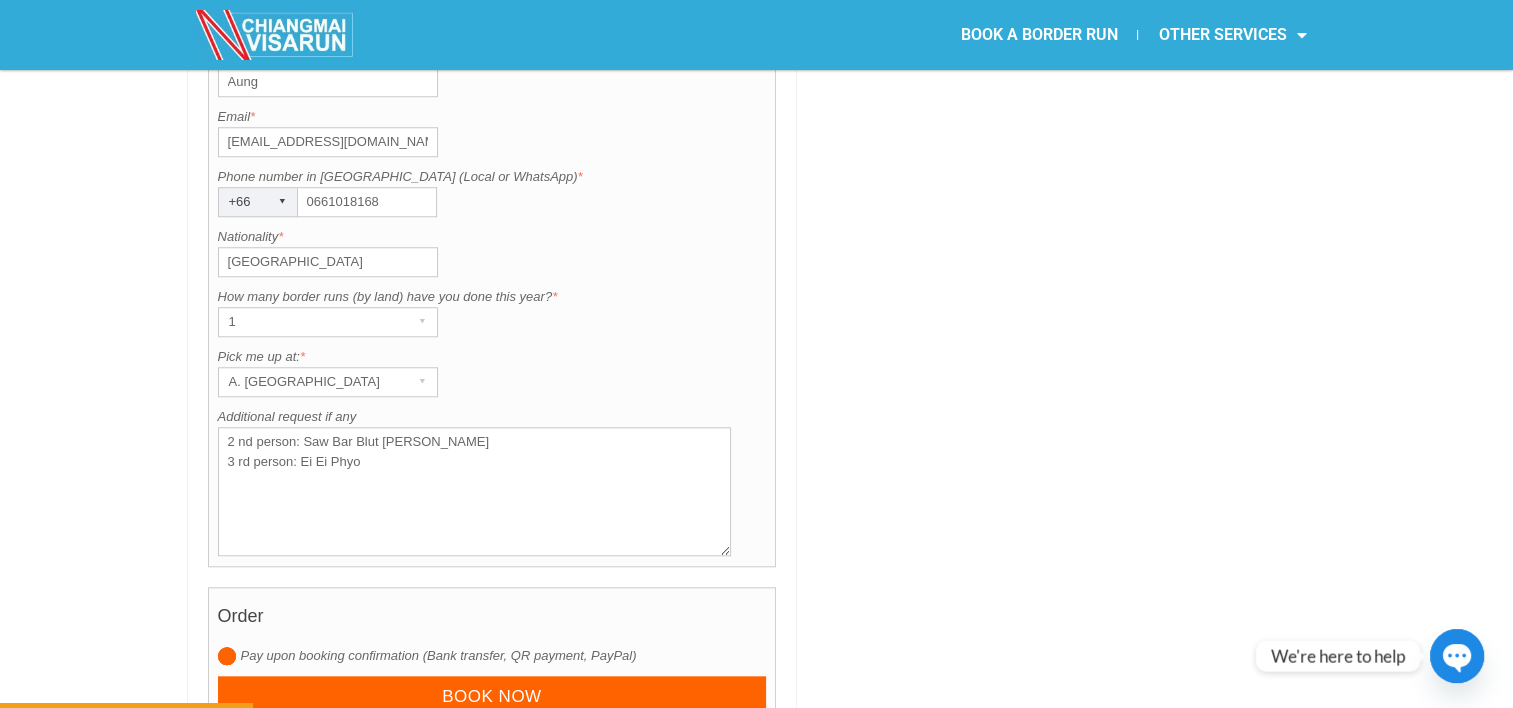 scroll, scrollTop: 1798, scrollLeft: 0, axis: vertical 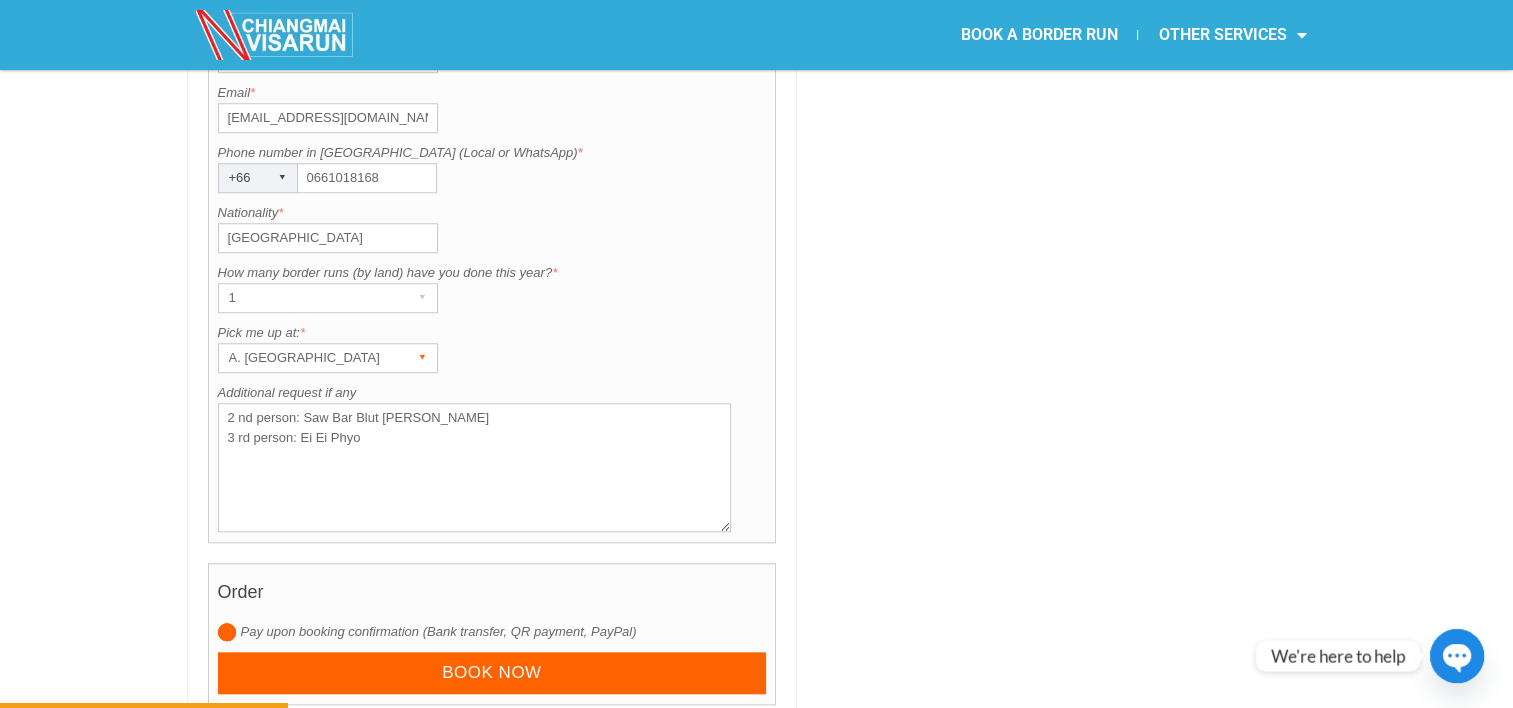 click on "A. [GEOGRAPHIC_DATA]       ▾" at bounding box center [328, 358] 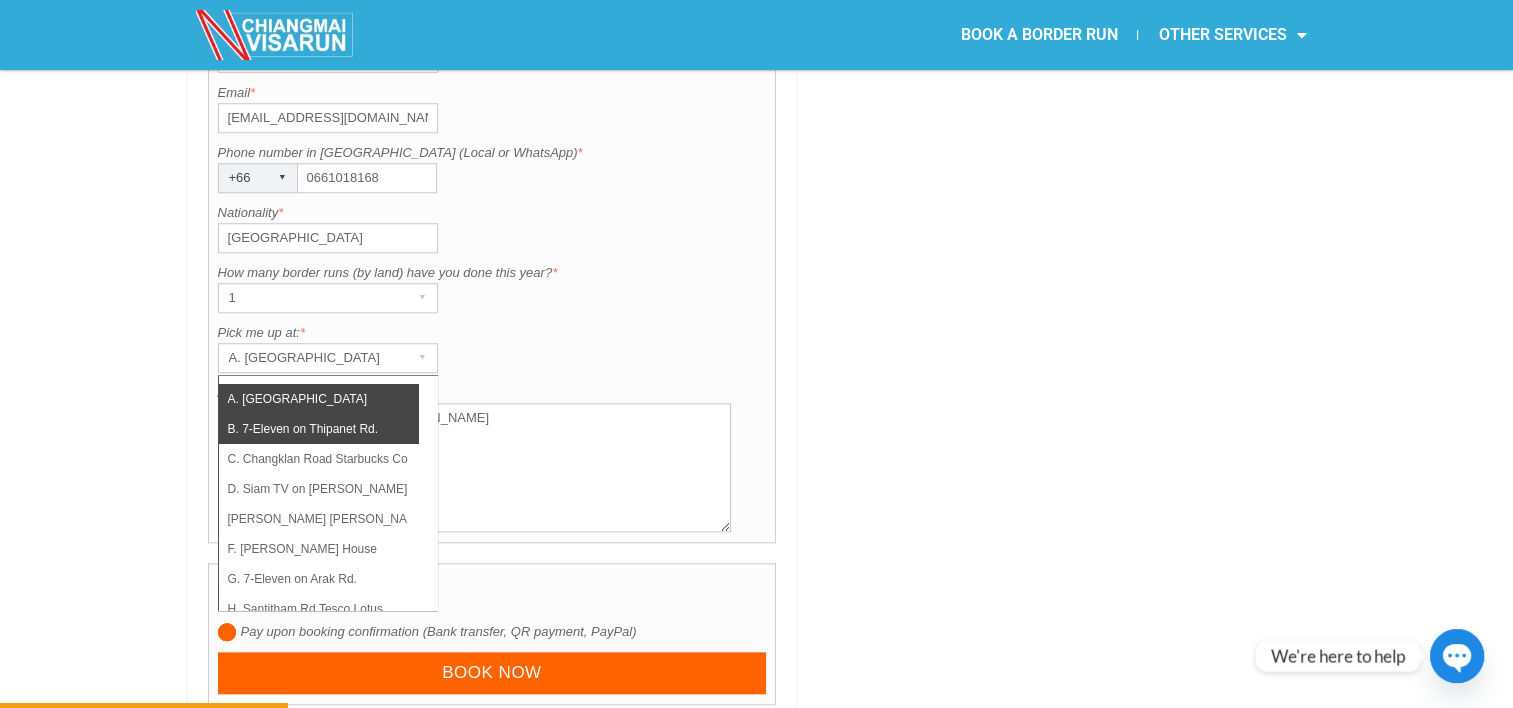 click on "B. 7-Eleven on Thipanet Rd." at bounding box center (319, 429) 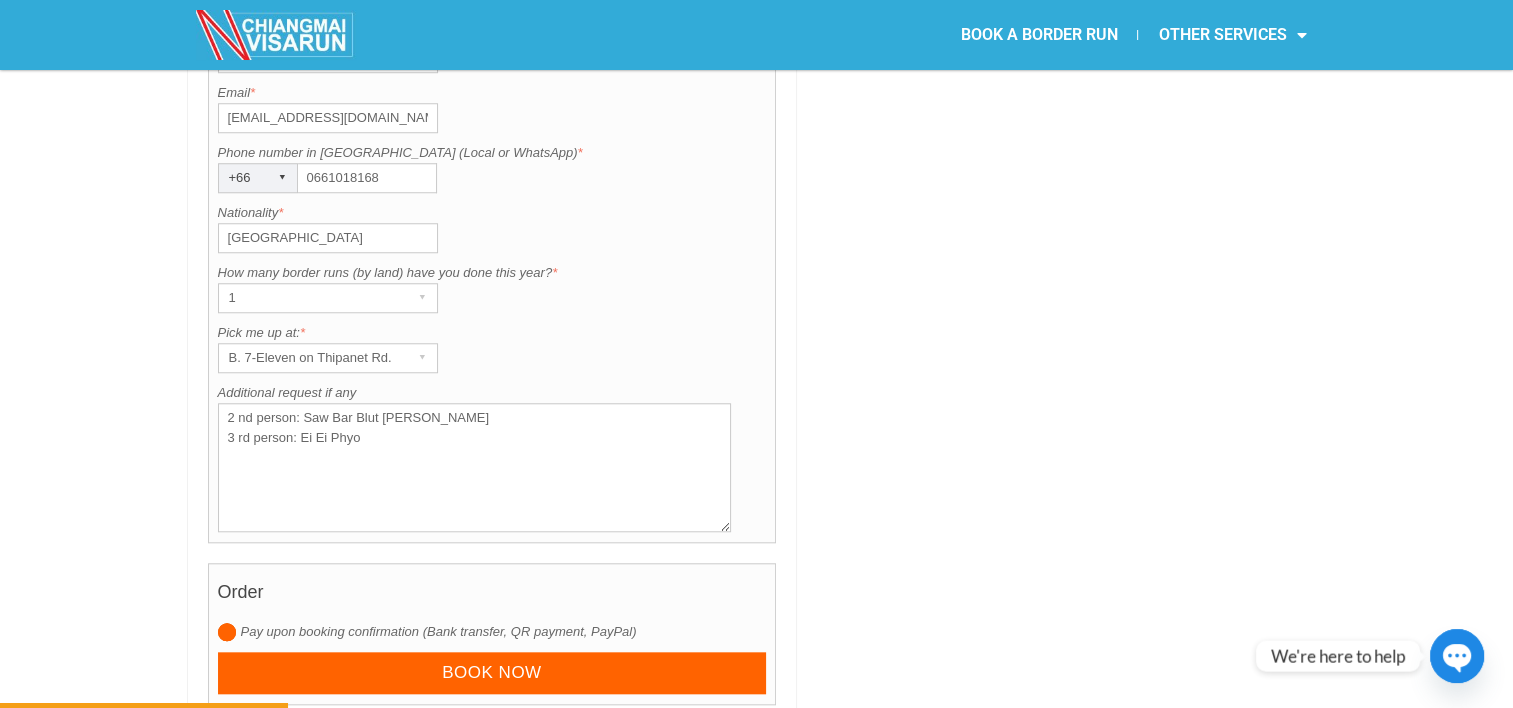 drag, startPoint x: 1352, startPoint y: 99, endPoint x: 1096, endPoint y: 51, distance: 260.46112 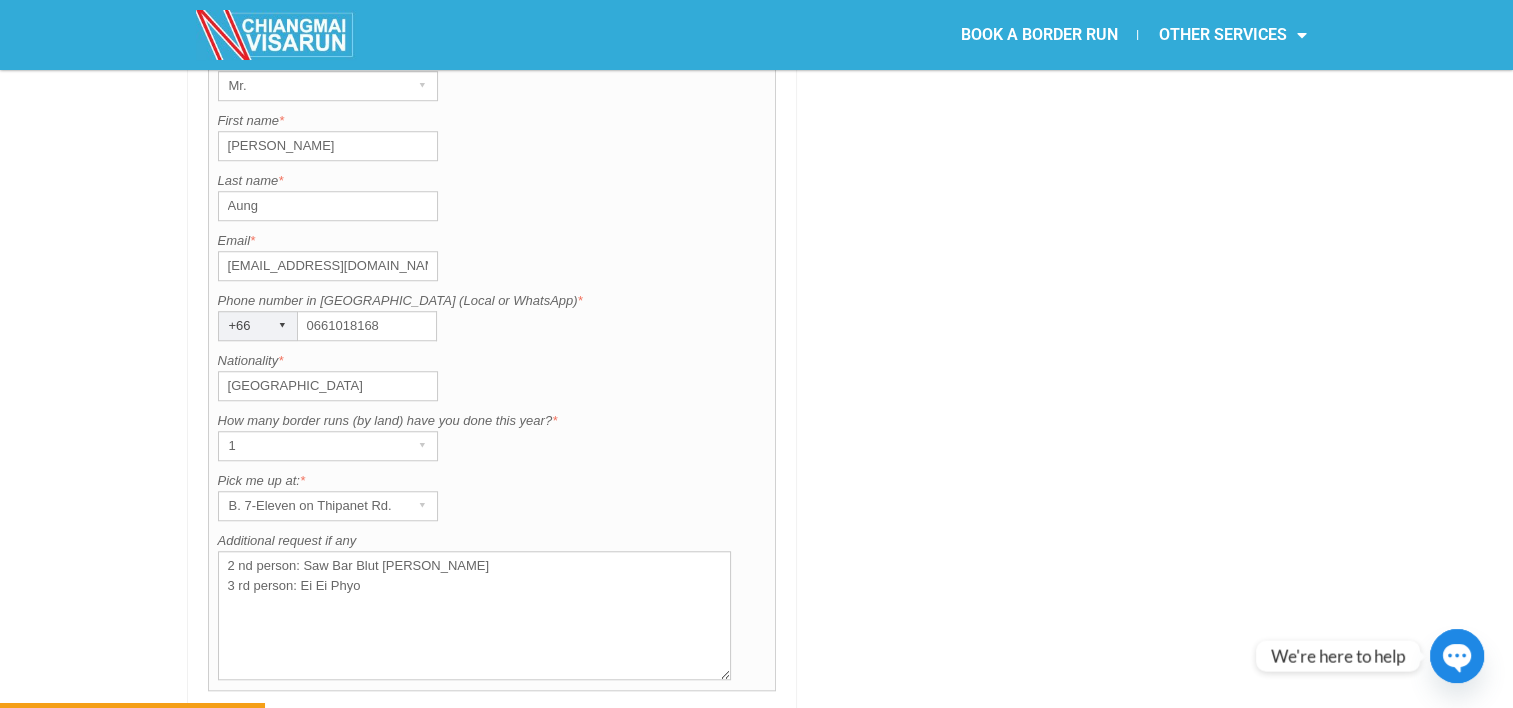 scroll, scrollTop: 1645, scrollLeft: 0, axis: vertical 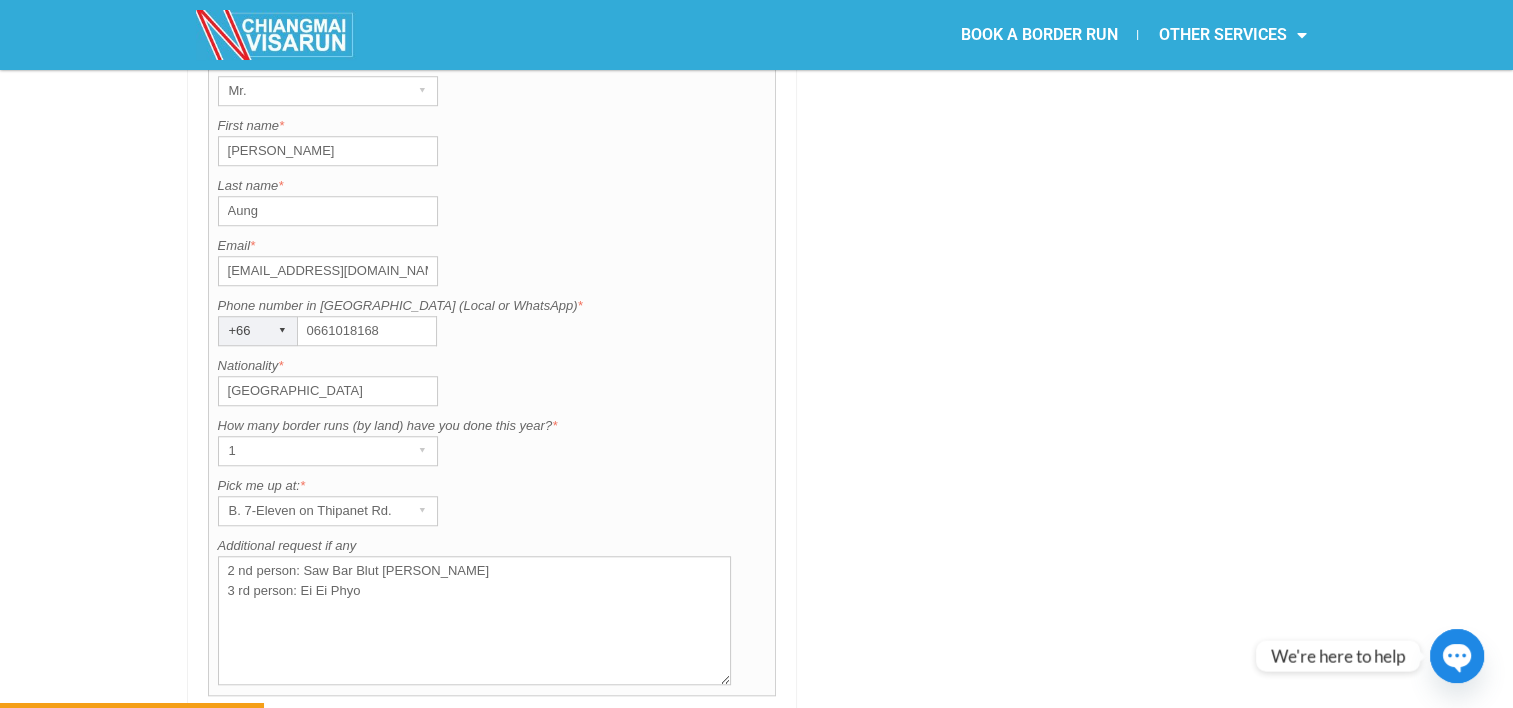 click on "[EMAIL_ADDRESS][DOMAIN_NAME]" at bounding box center [328, 271] 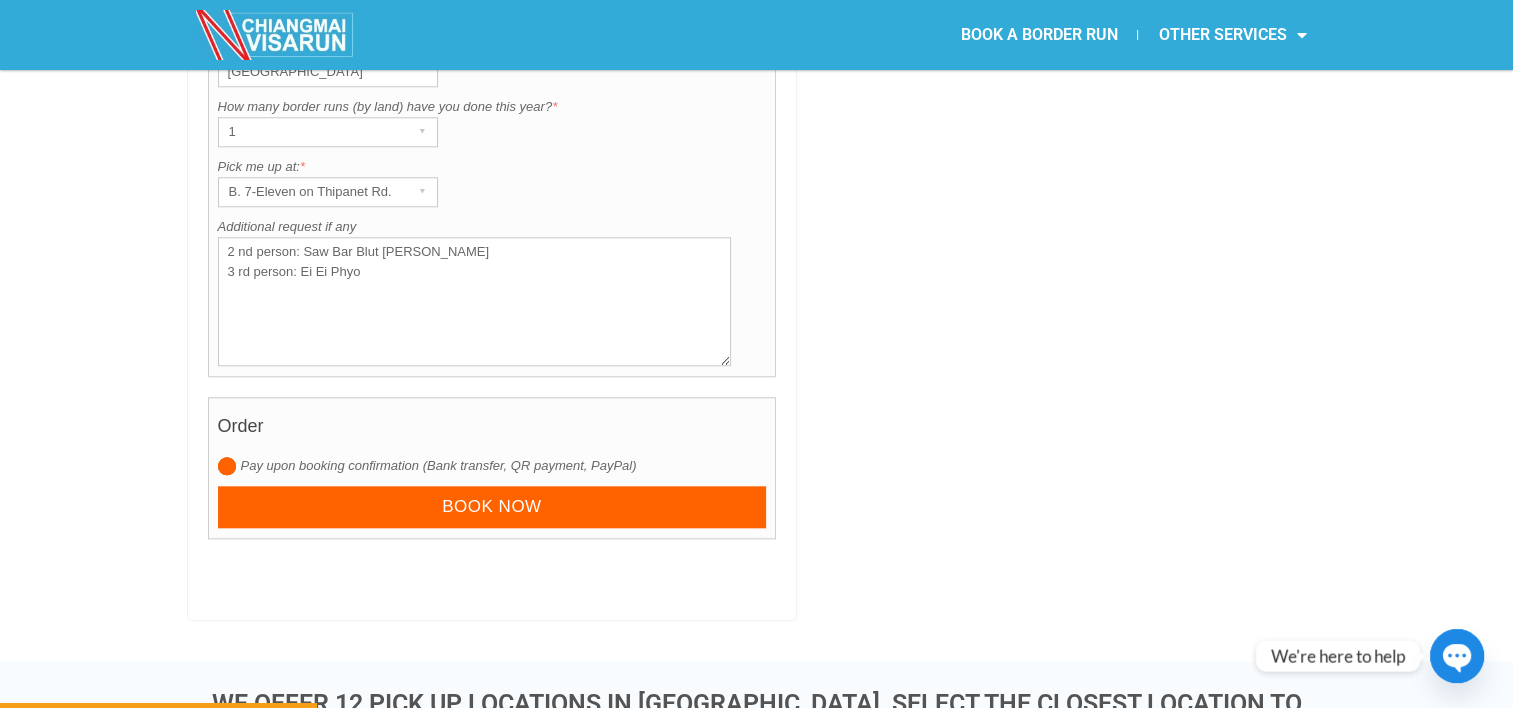 scroll, scrollTop: 1976, scrollLeft: 0, axis: vertical 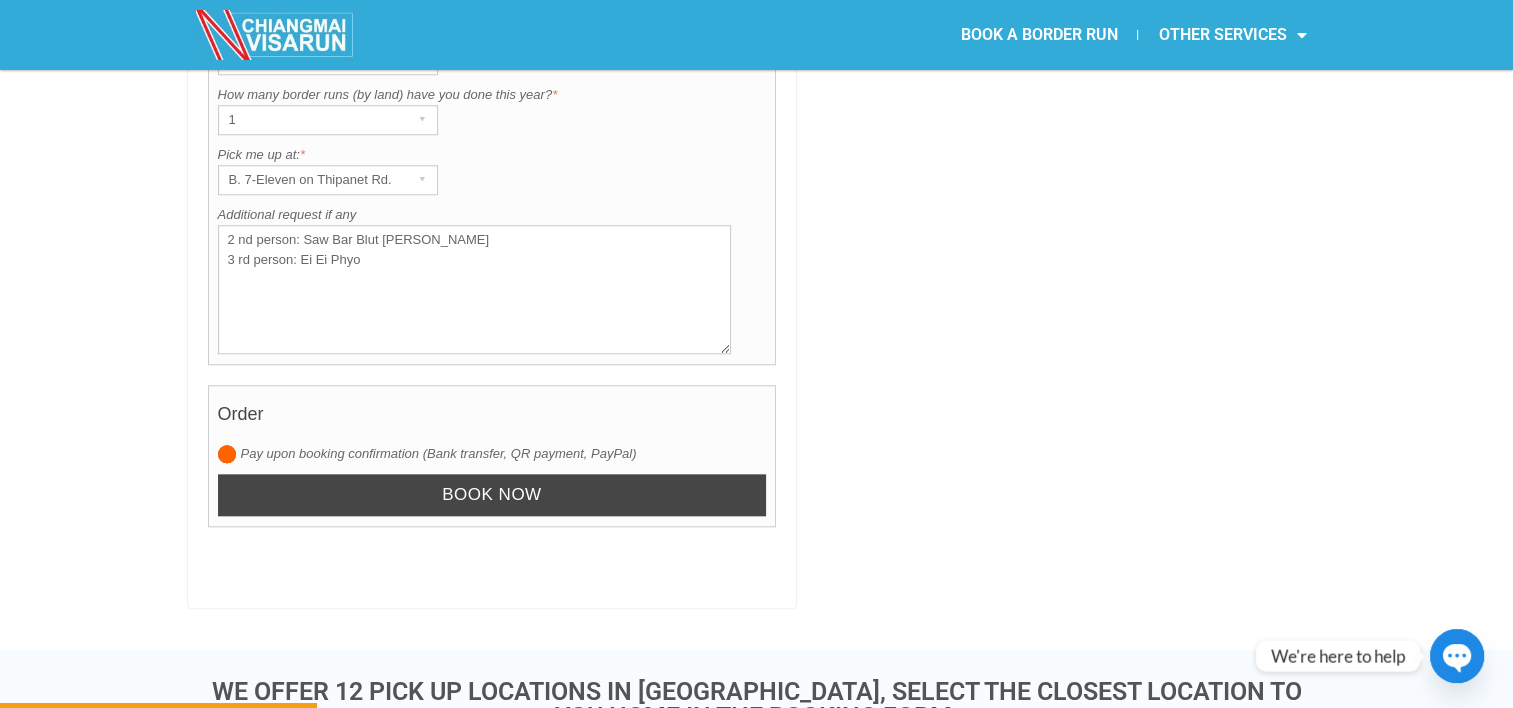 drag, startPoint x: 724, startPoint y: 432, endPoint x: 772, endPoint y: 417, distance: 50.289165 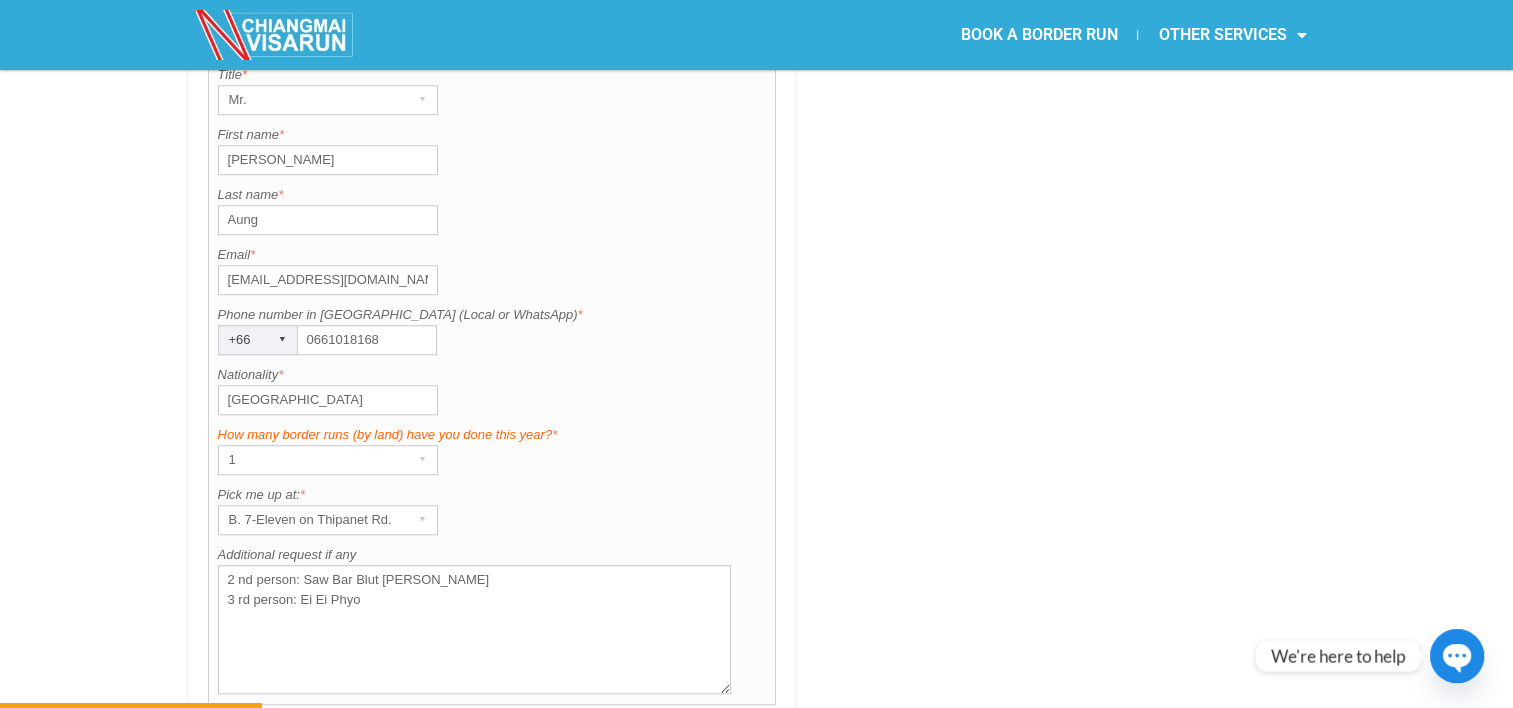 scroll, scrollTop: 1636, scrollLeft: 0, axis: vertical 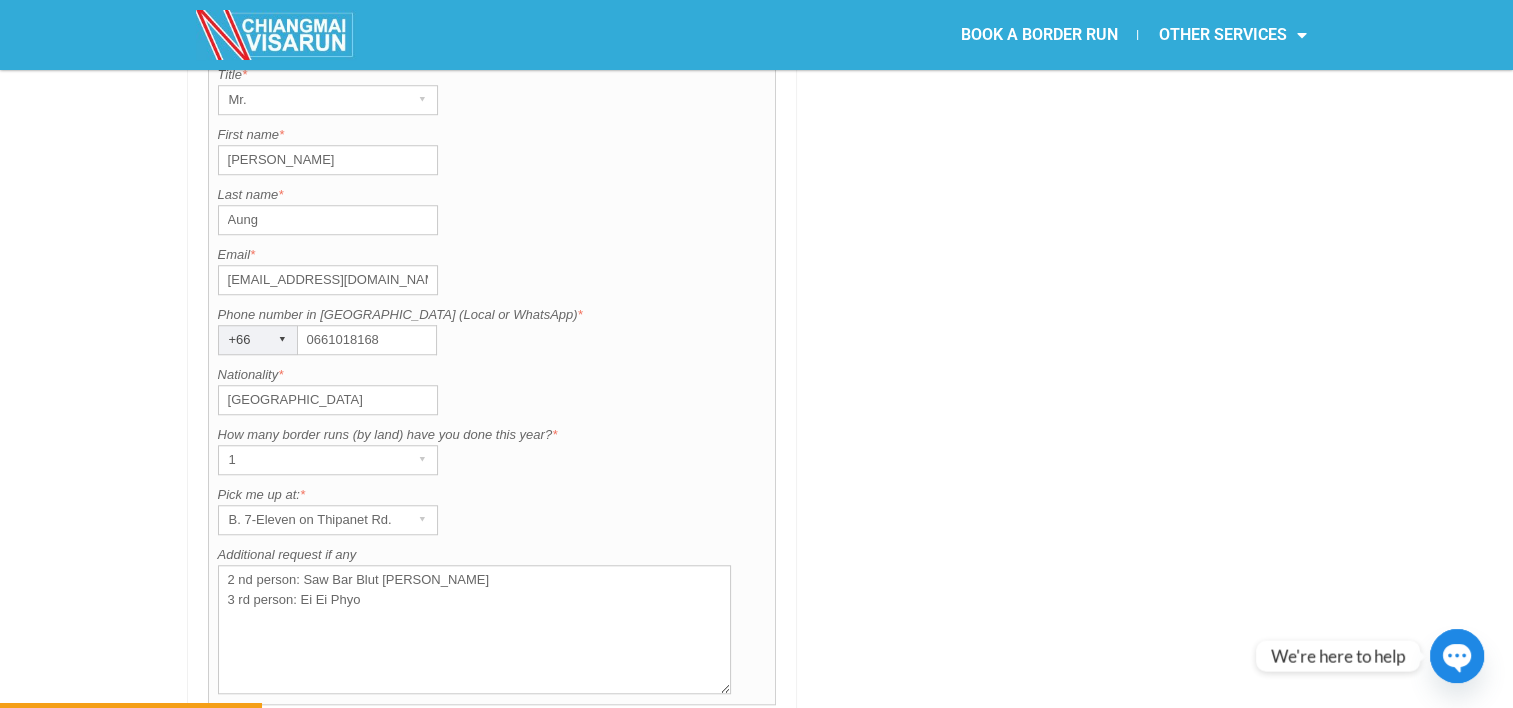 click on "[EMAIL_ADDRESS][DOMAIN_NAME]" at bounding box center (328, 280) 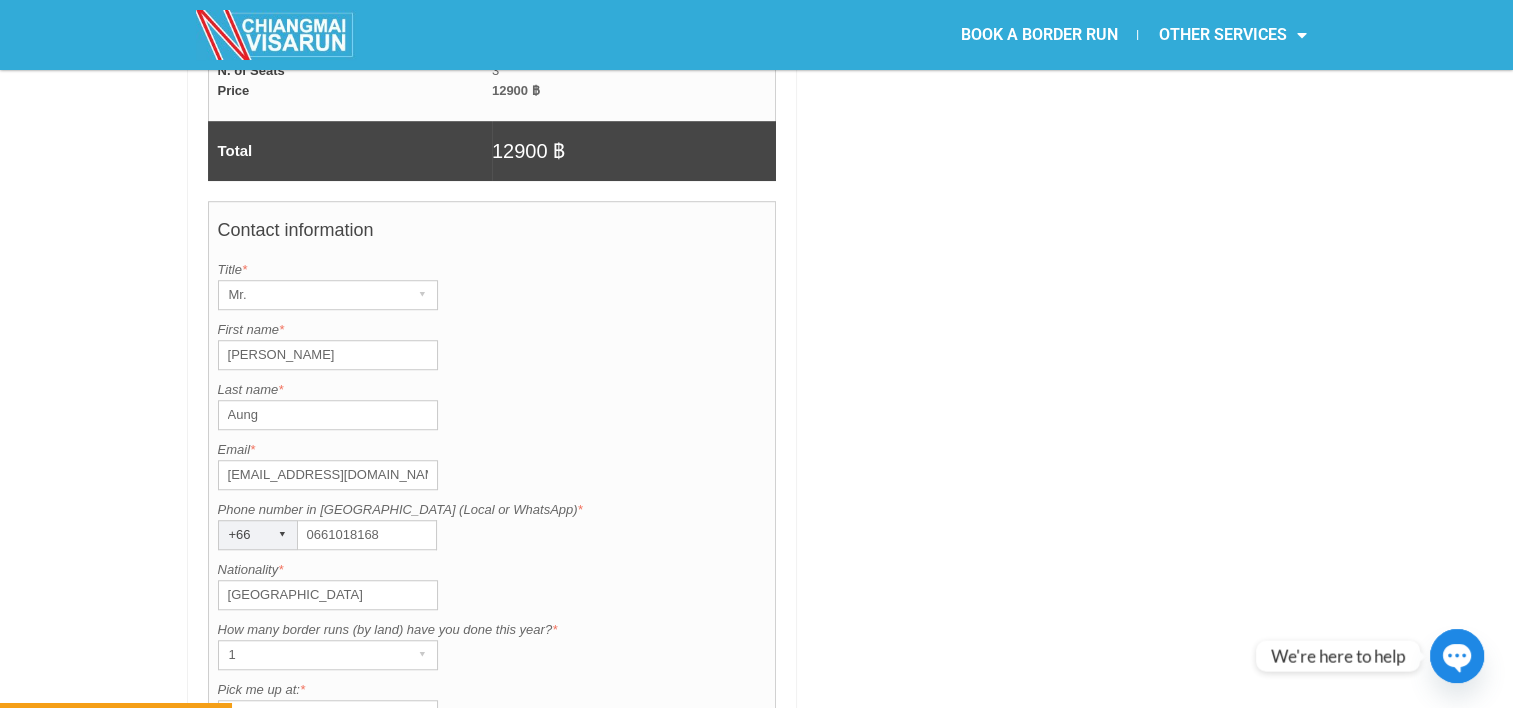 scroll, scrollTop: 1486, scrollLeft: 0, axis: vertical 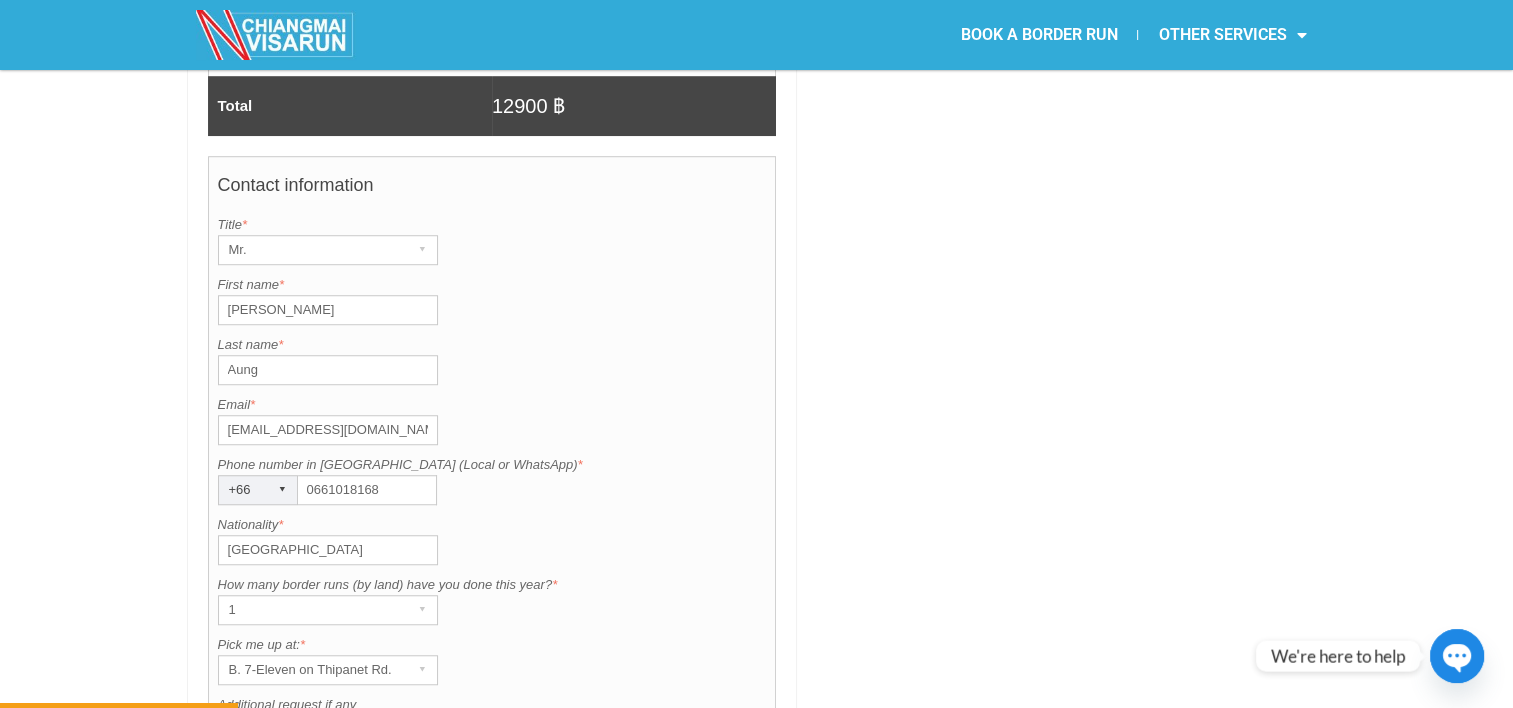 click at bounding box center [1066, 78] 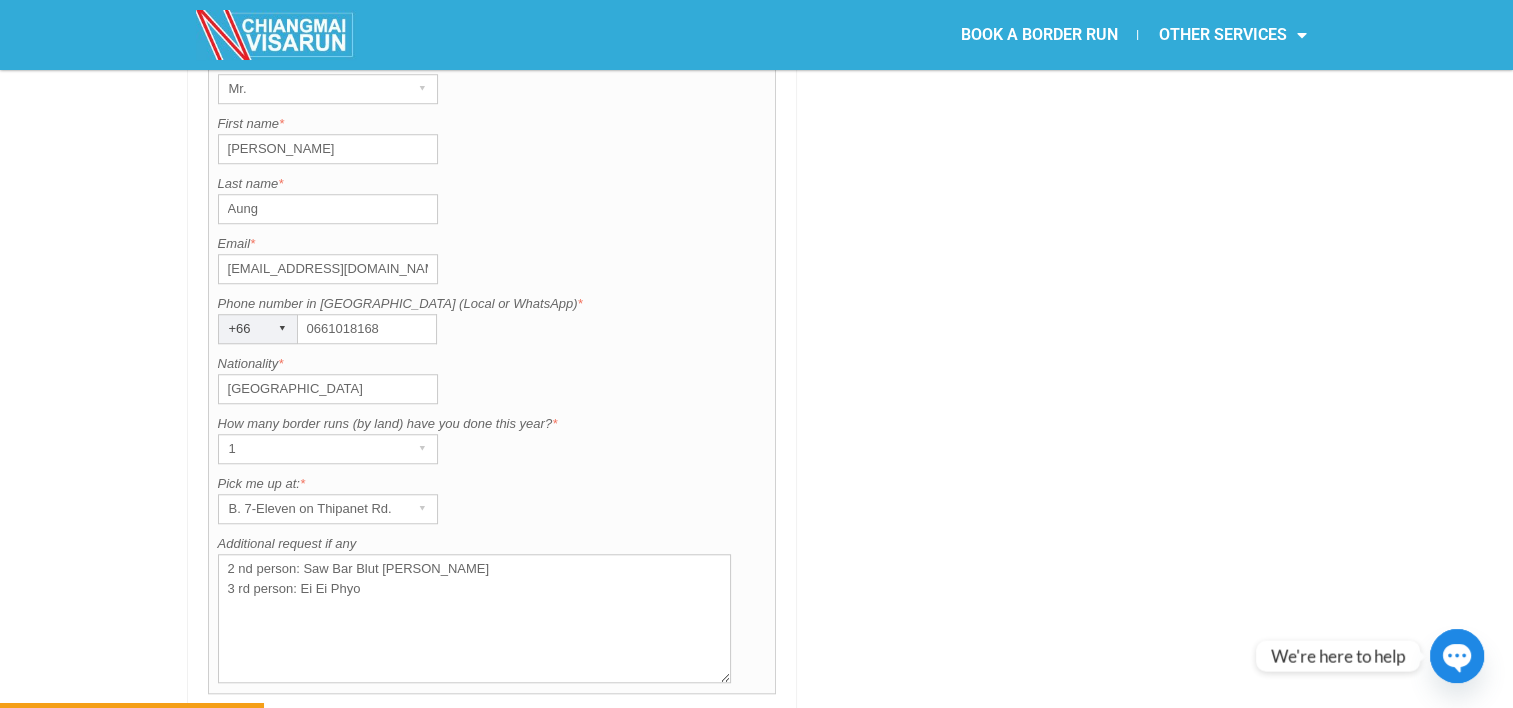 scroll, scrollTop: 1655, scrollLeft: 0, axis: vertical 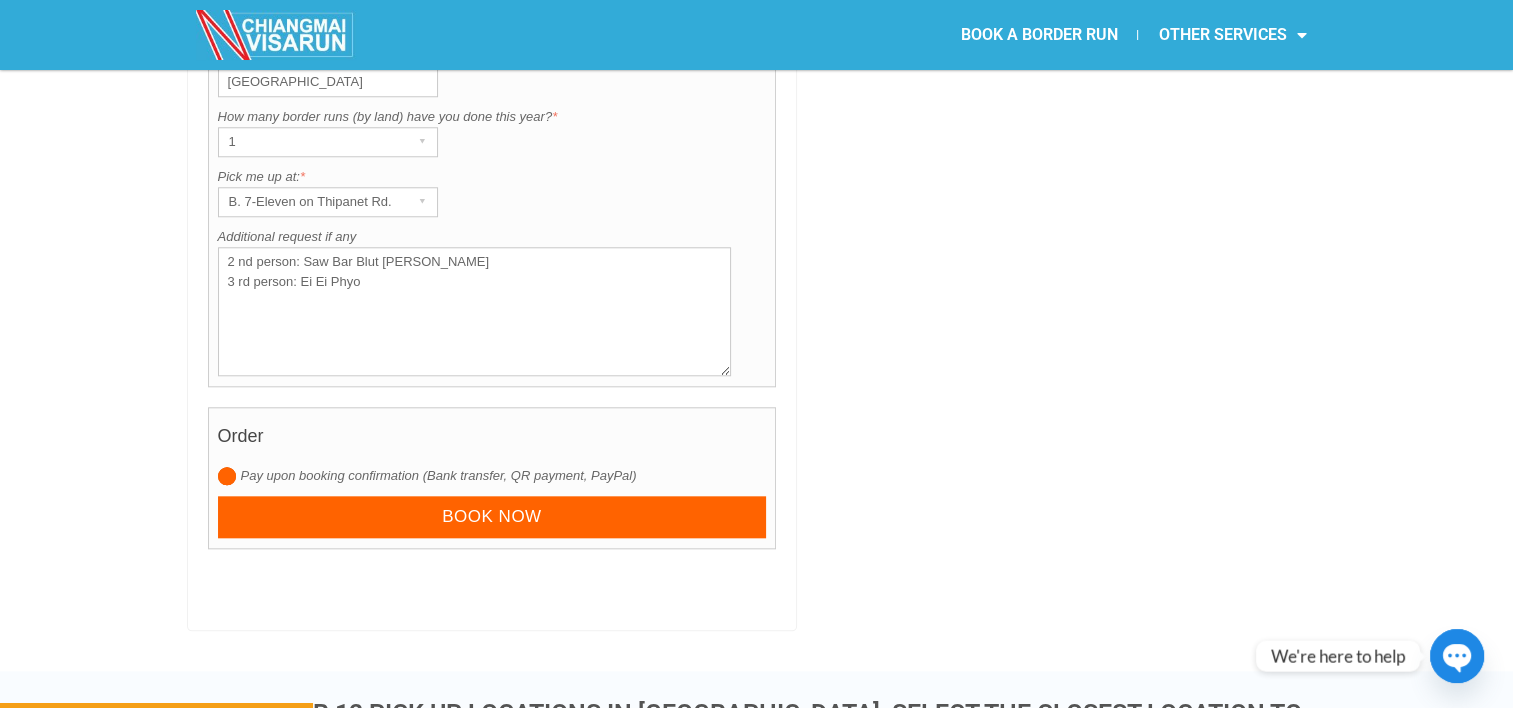 click at bounding box center (1066, -390) 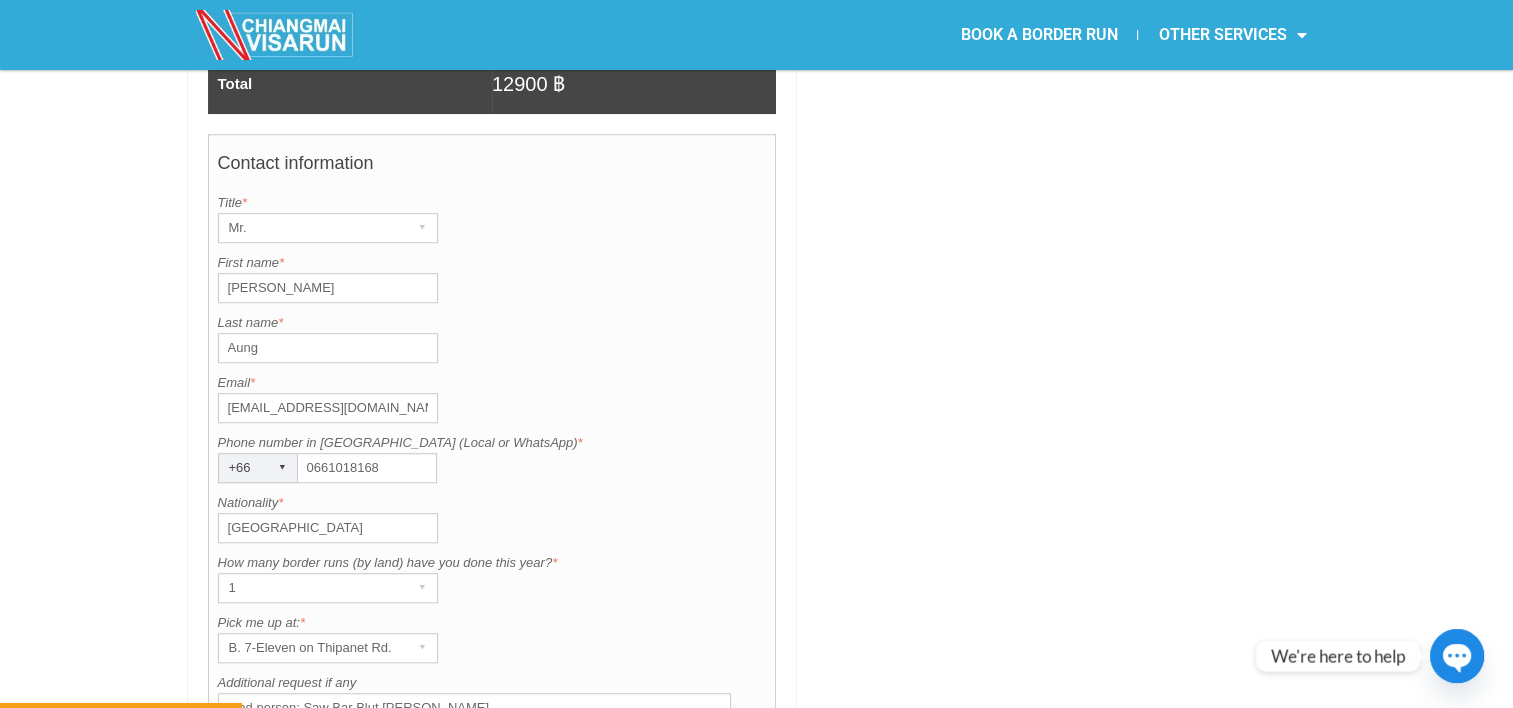 scroll, scrollTop: 1508, scrollLeft: 0, axis: vertical 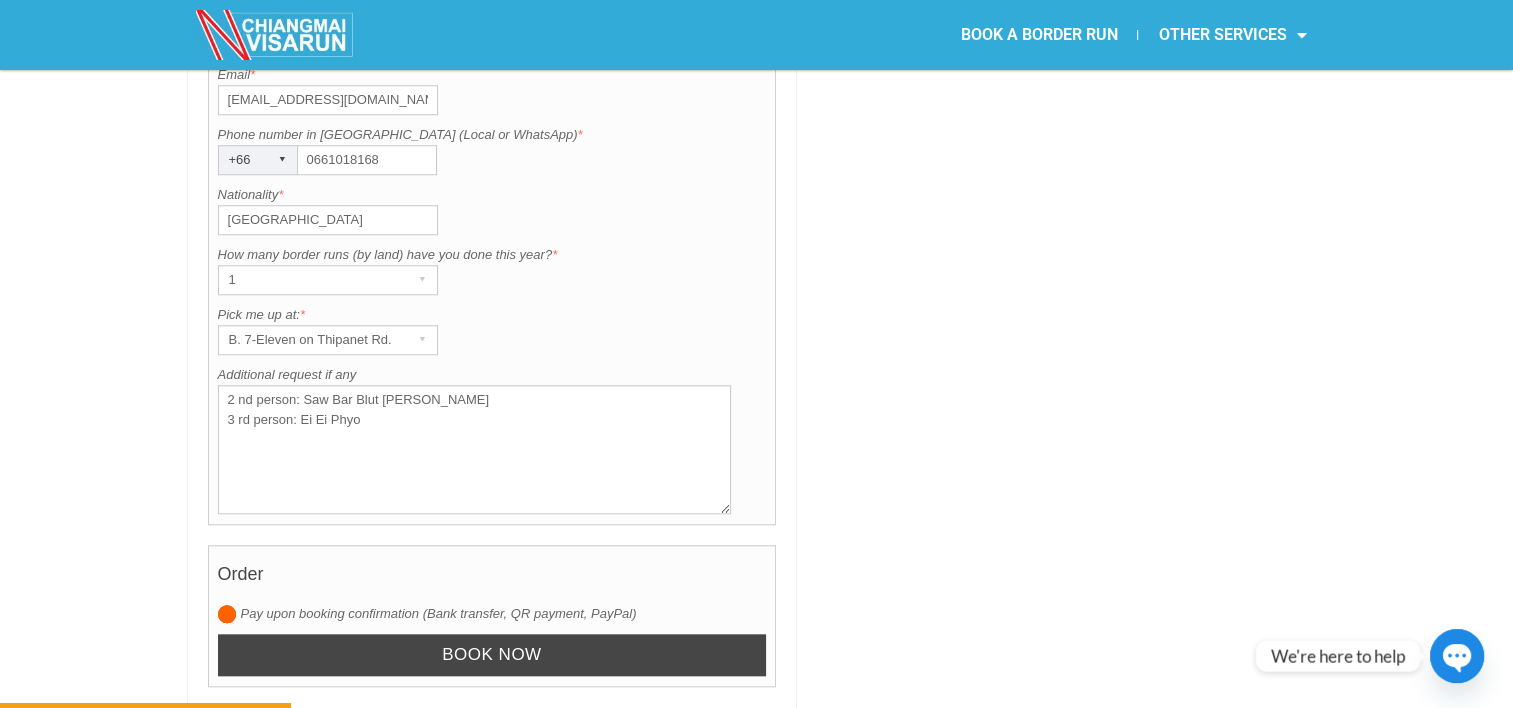 click on "Book now" at bounding box center [492, 655] 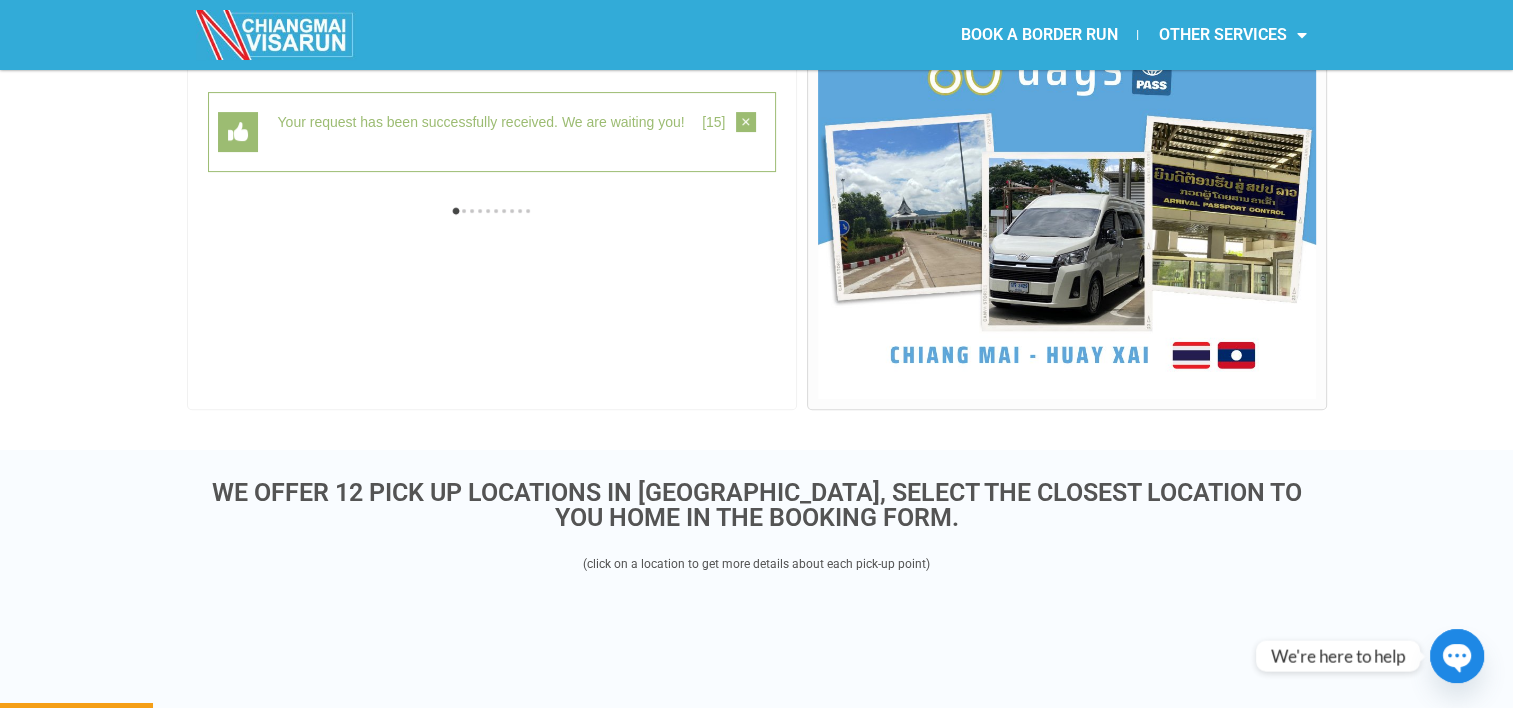 scroll, scrollTop: 516, scrollLeft: 0, axis: vertical 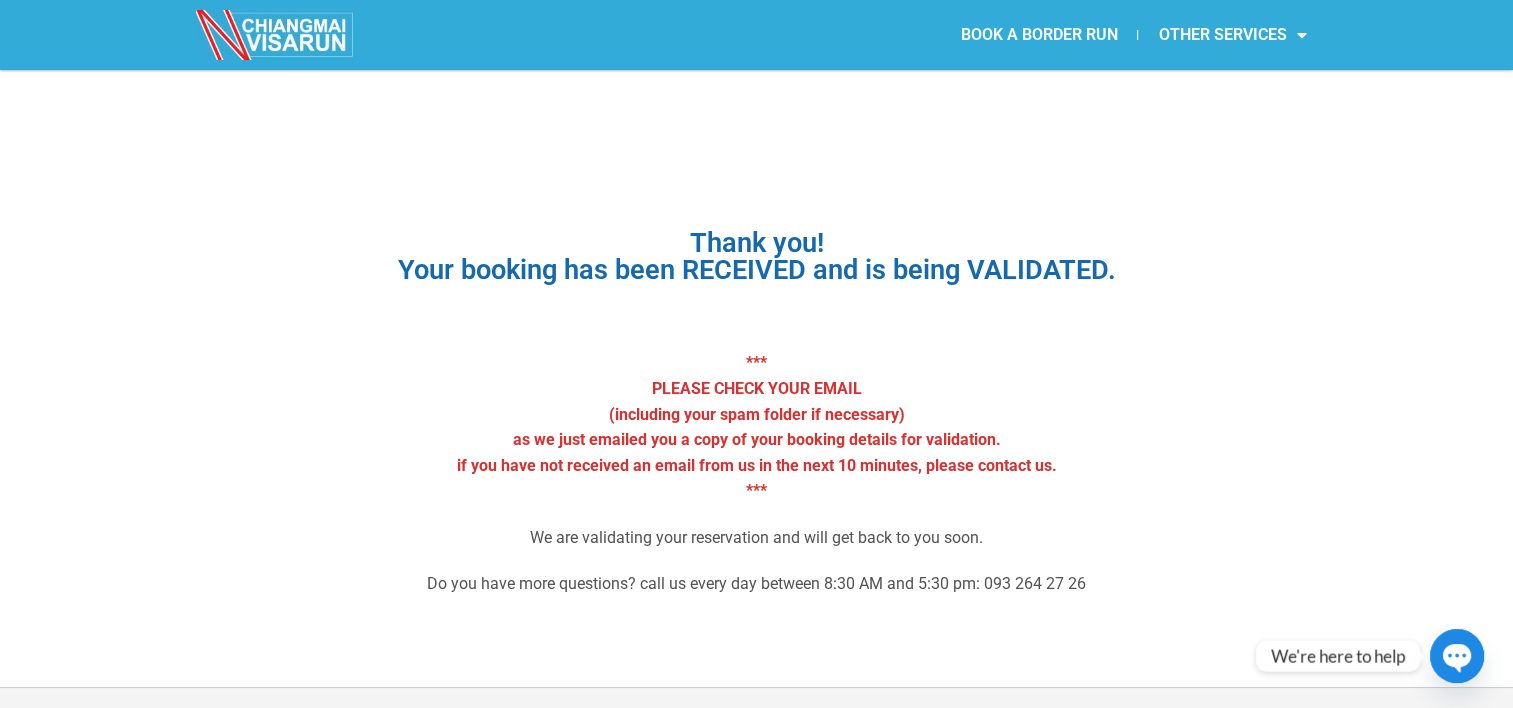 click on "BOOK A BORDER RUN" 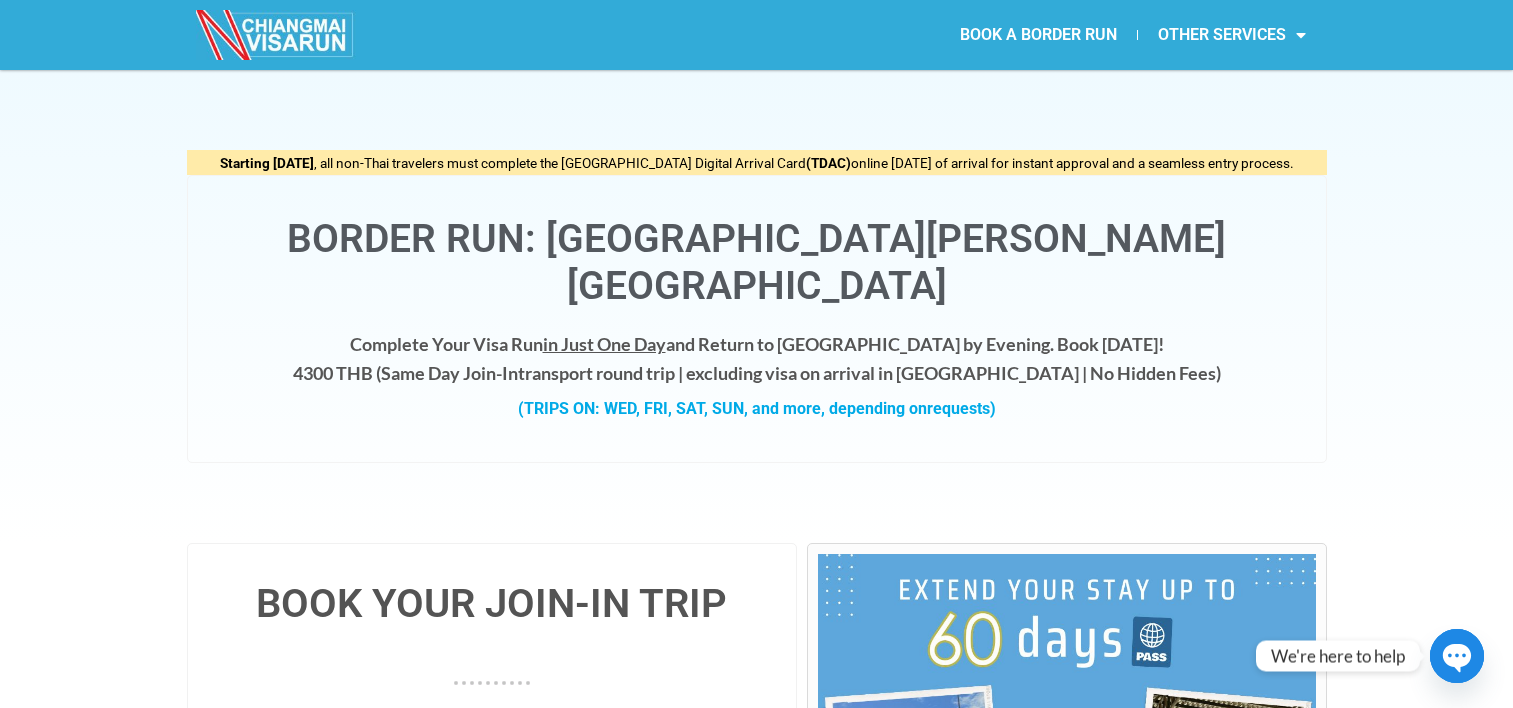 scroll, scrollTop: 0, scrollLeft: 0, axis: both 